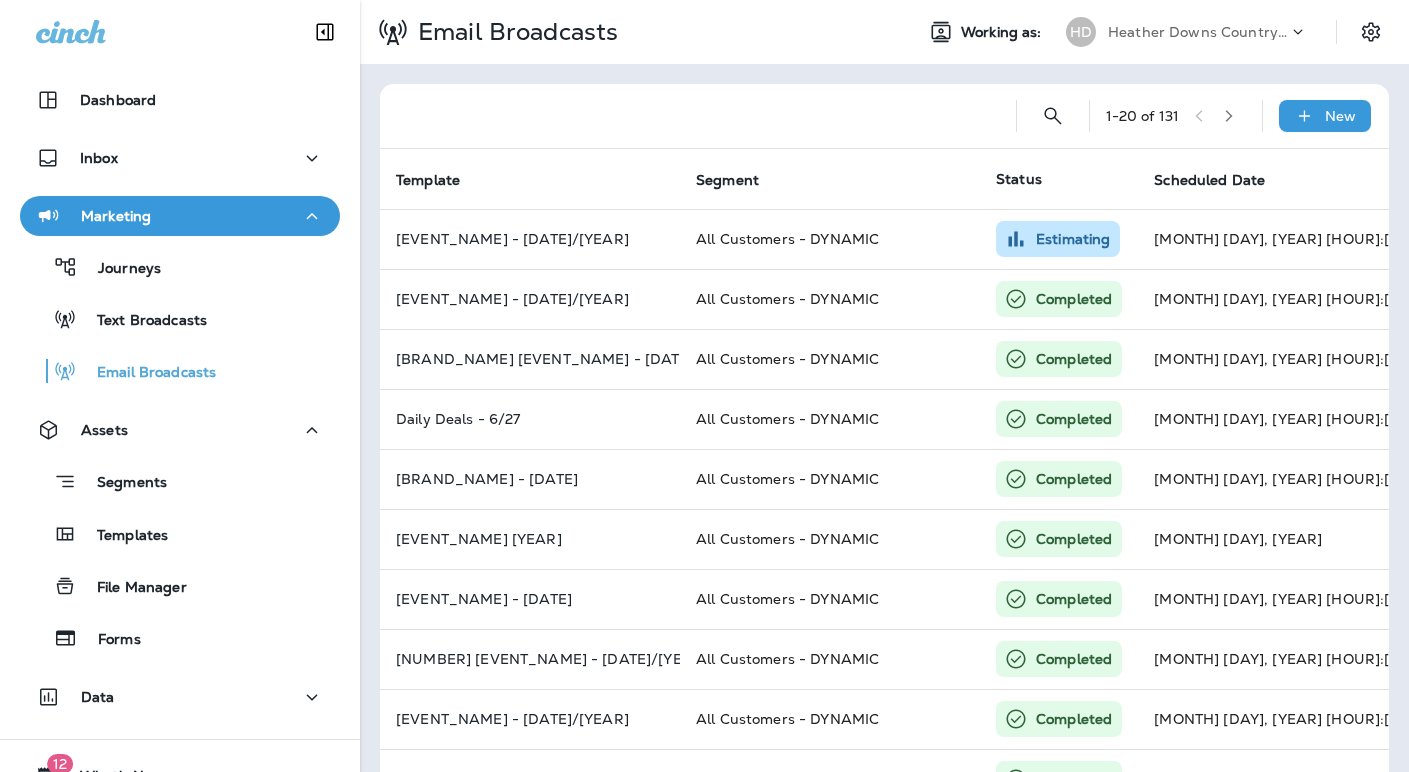 scroll, scrollTop: 0, scrollLeft: 0, axis: both 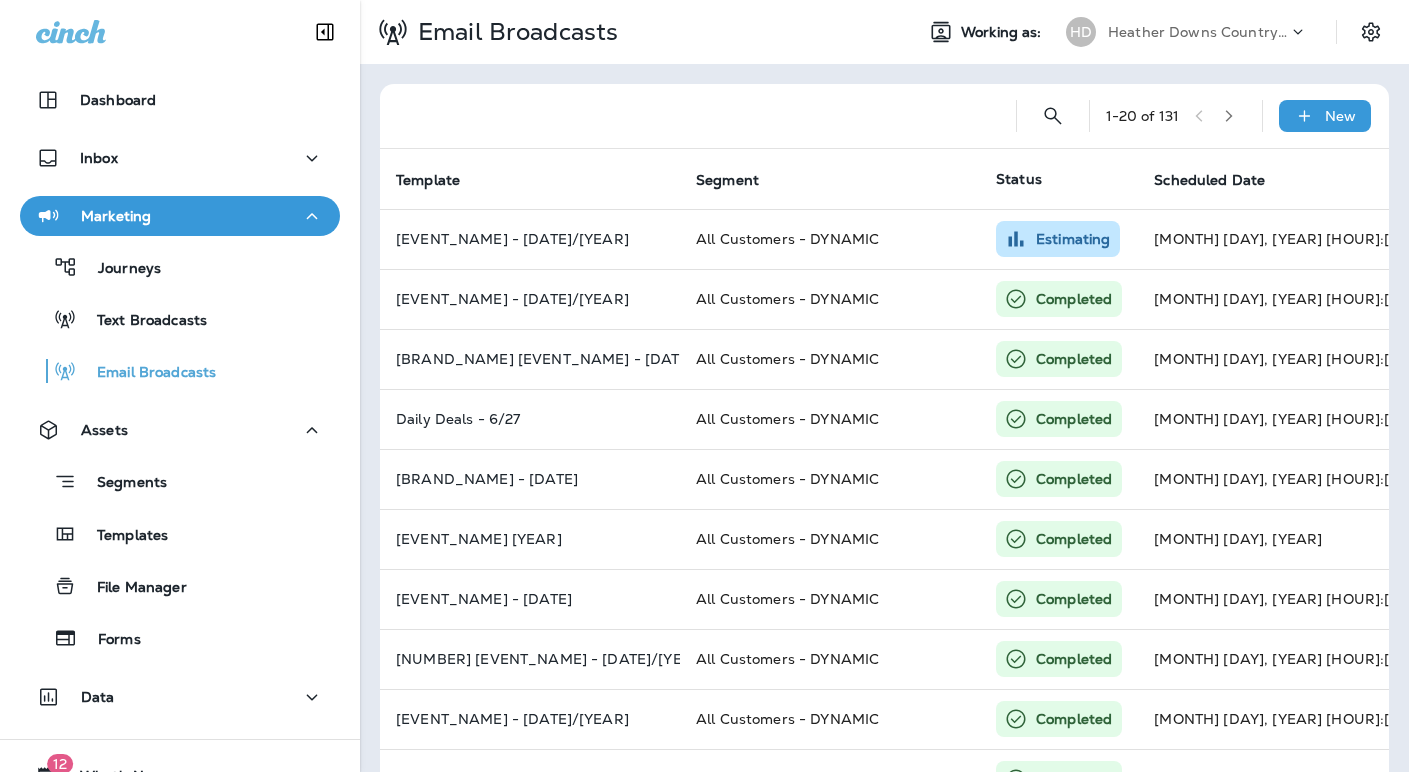 click on "Heather Downs Country Club" at bounding box center (1198, 32) 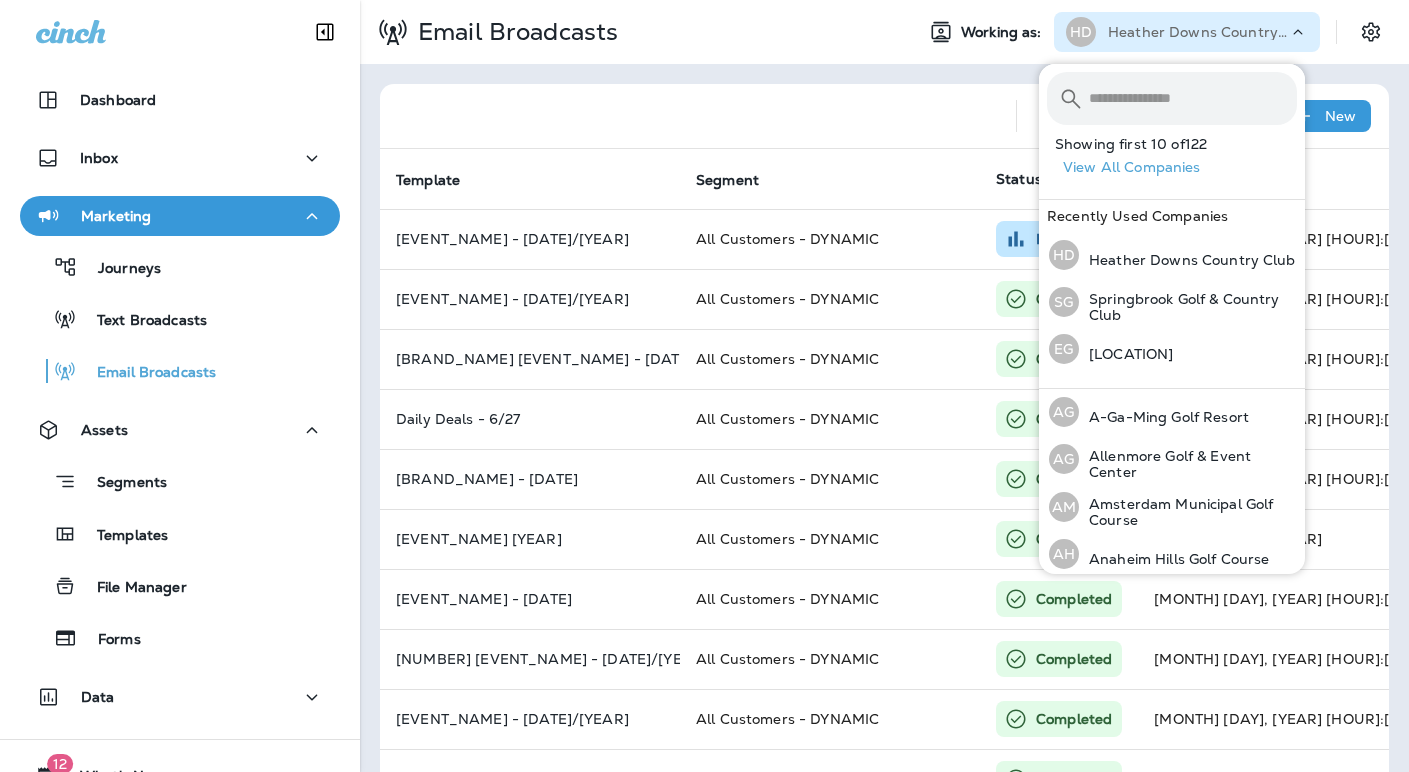 click at bounding box center [1193, 98] 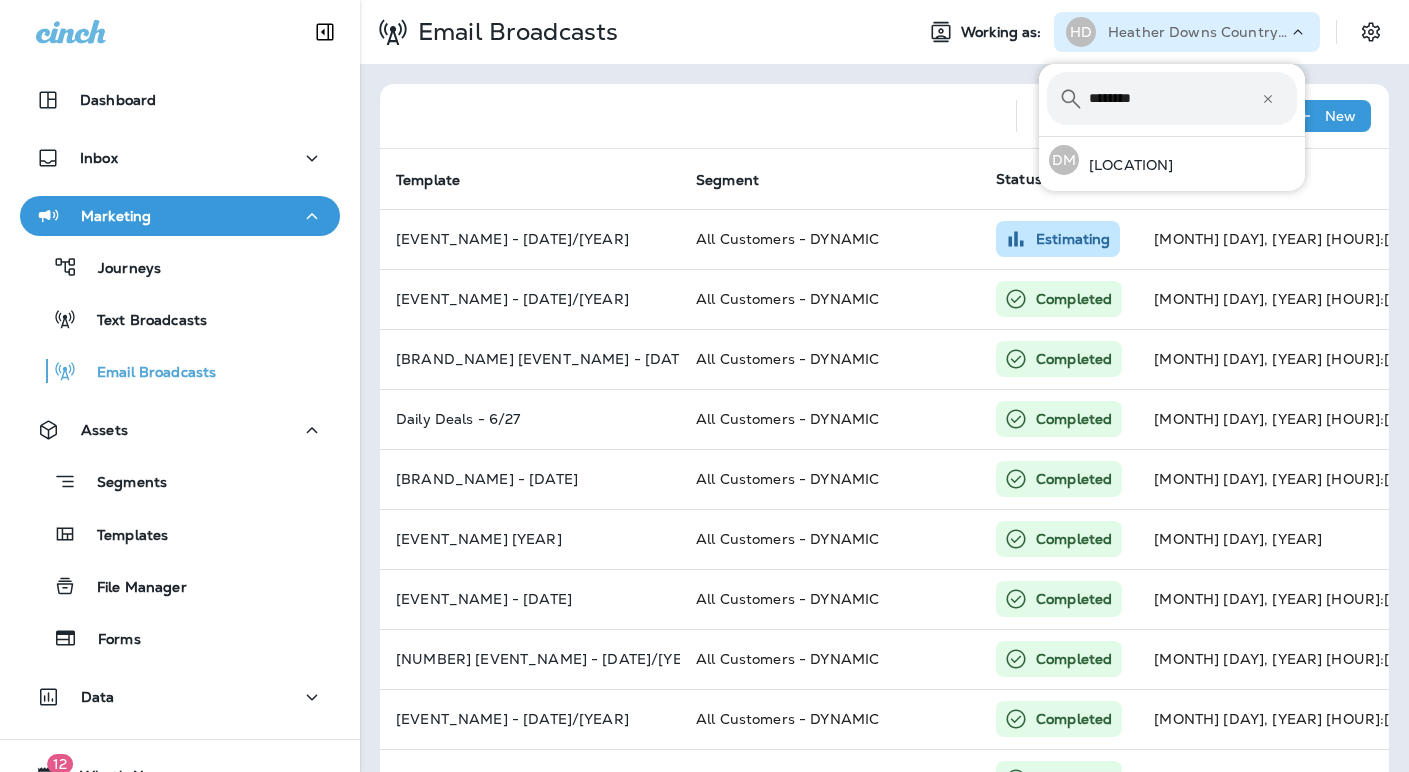 type on "********" 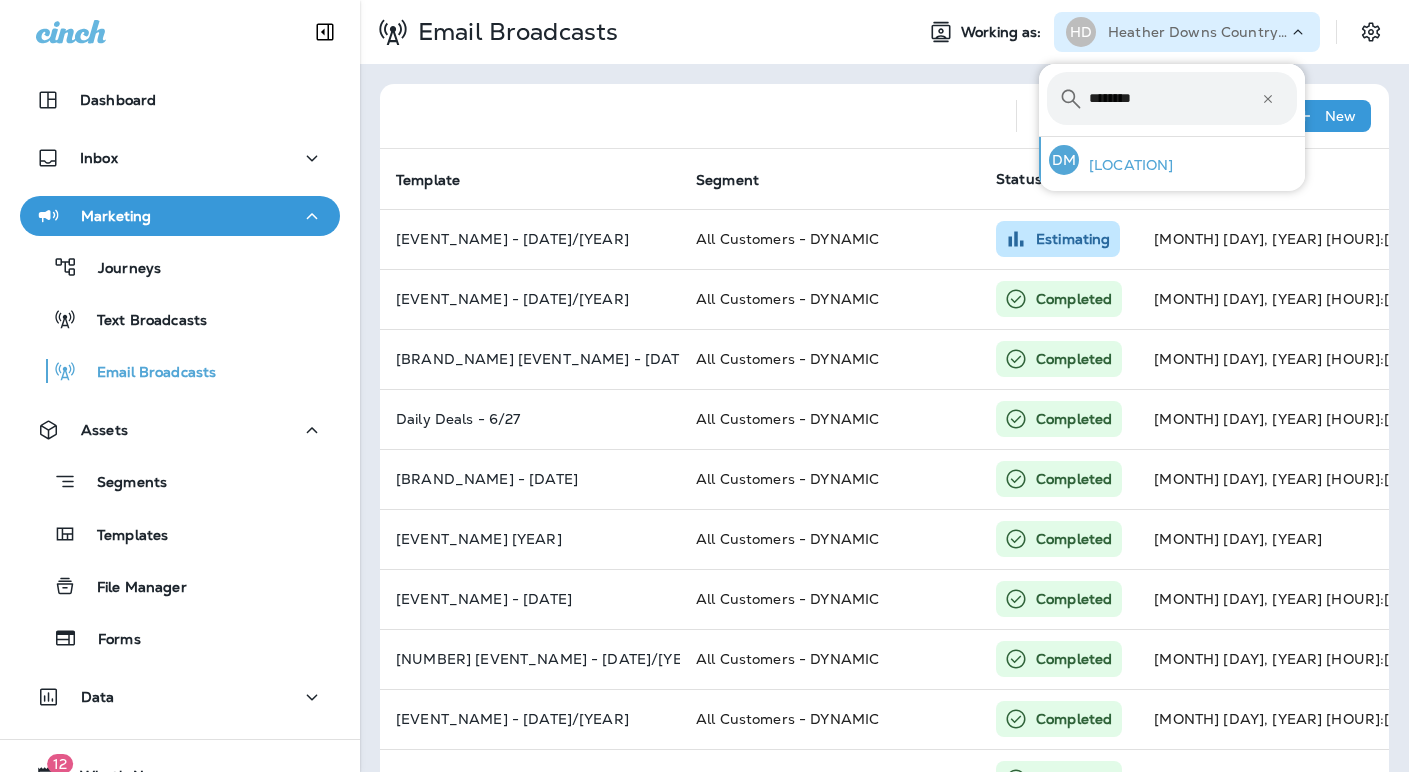 click on "[LOCATION]" at bounding box center [1126, 165] 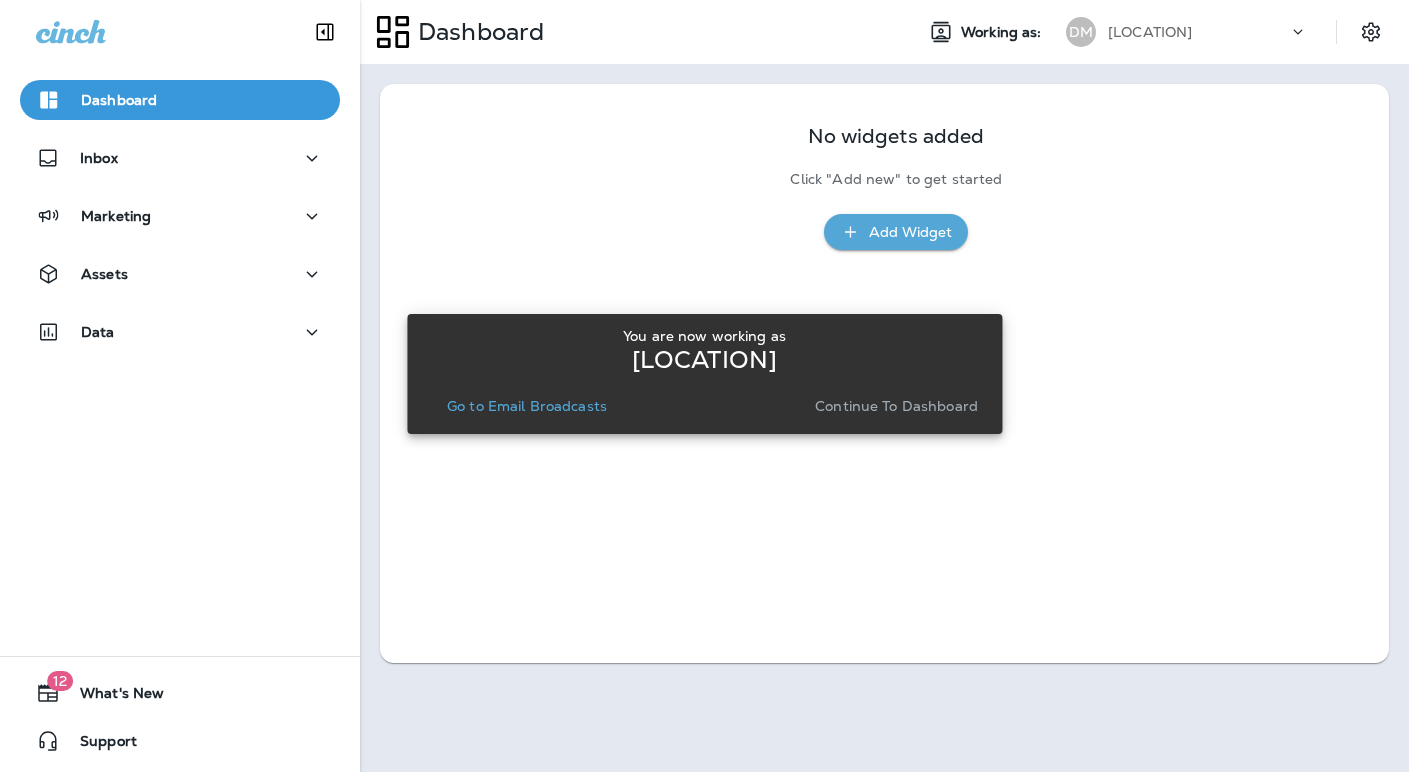 click on "Continue to Dashboard" at bounding box center [896, 406] 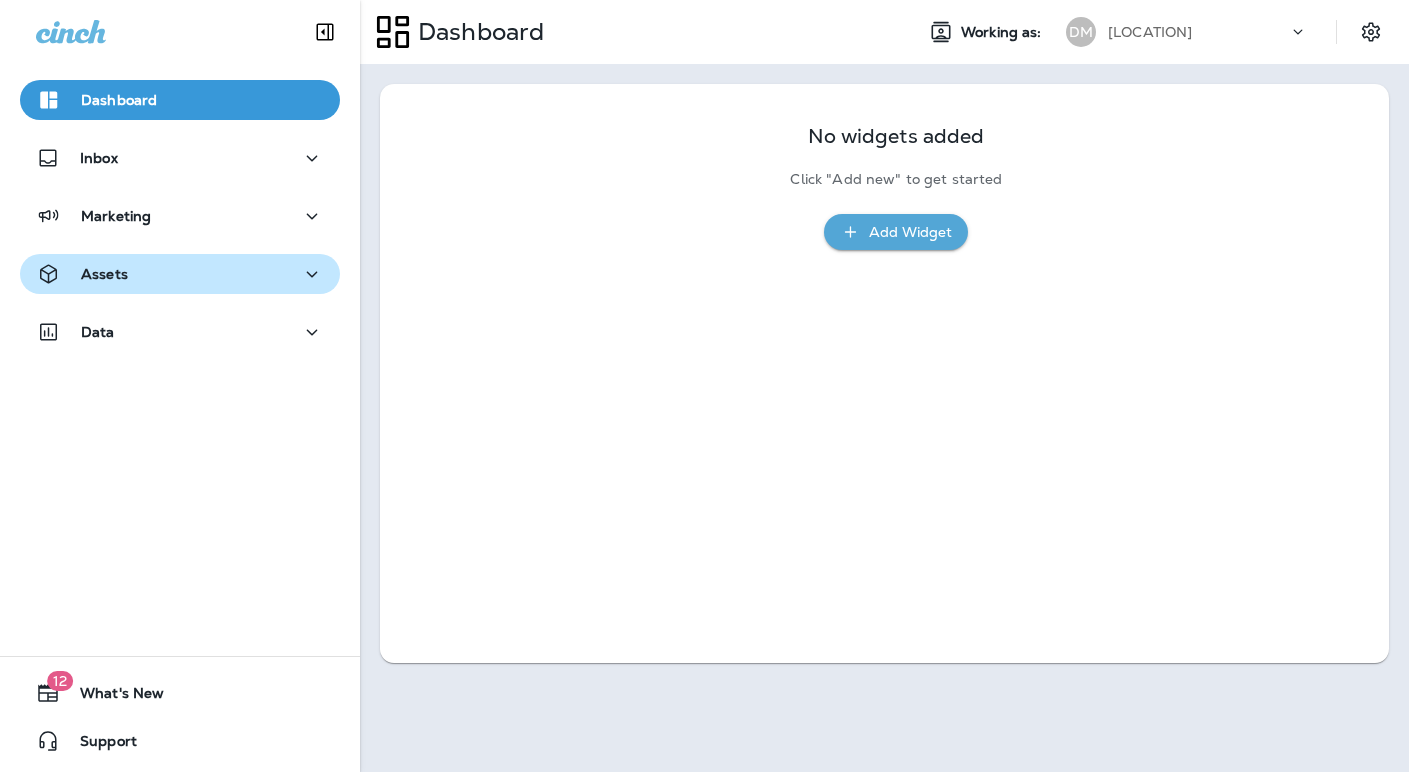 click on "Assets" at bounding box center (180, 274) 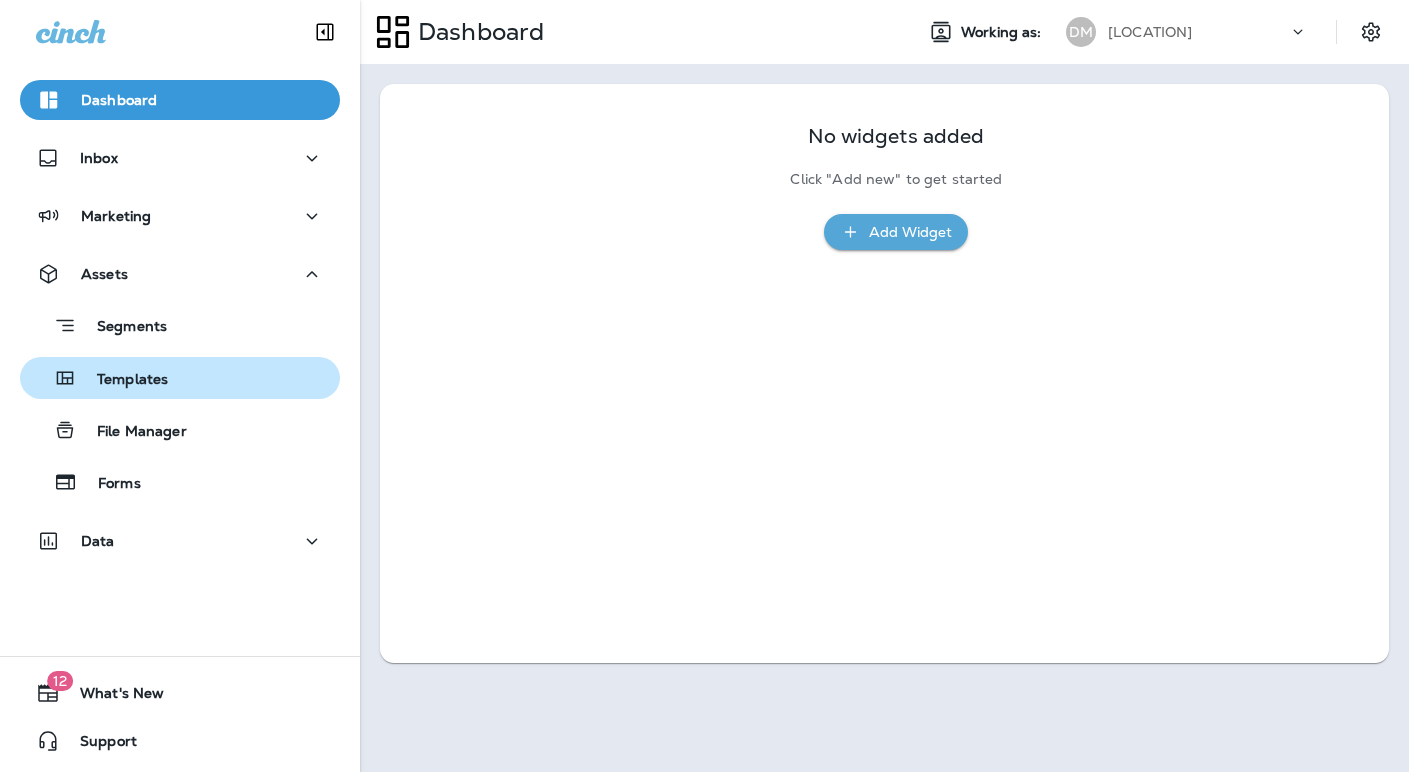 click on "Templates" at bounding box center (122, 380) 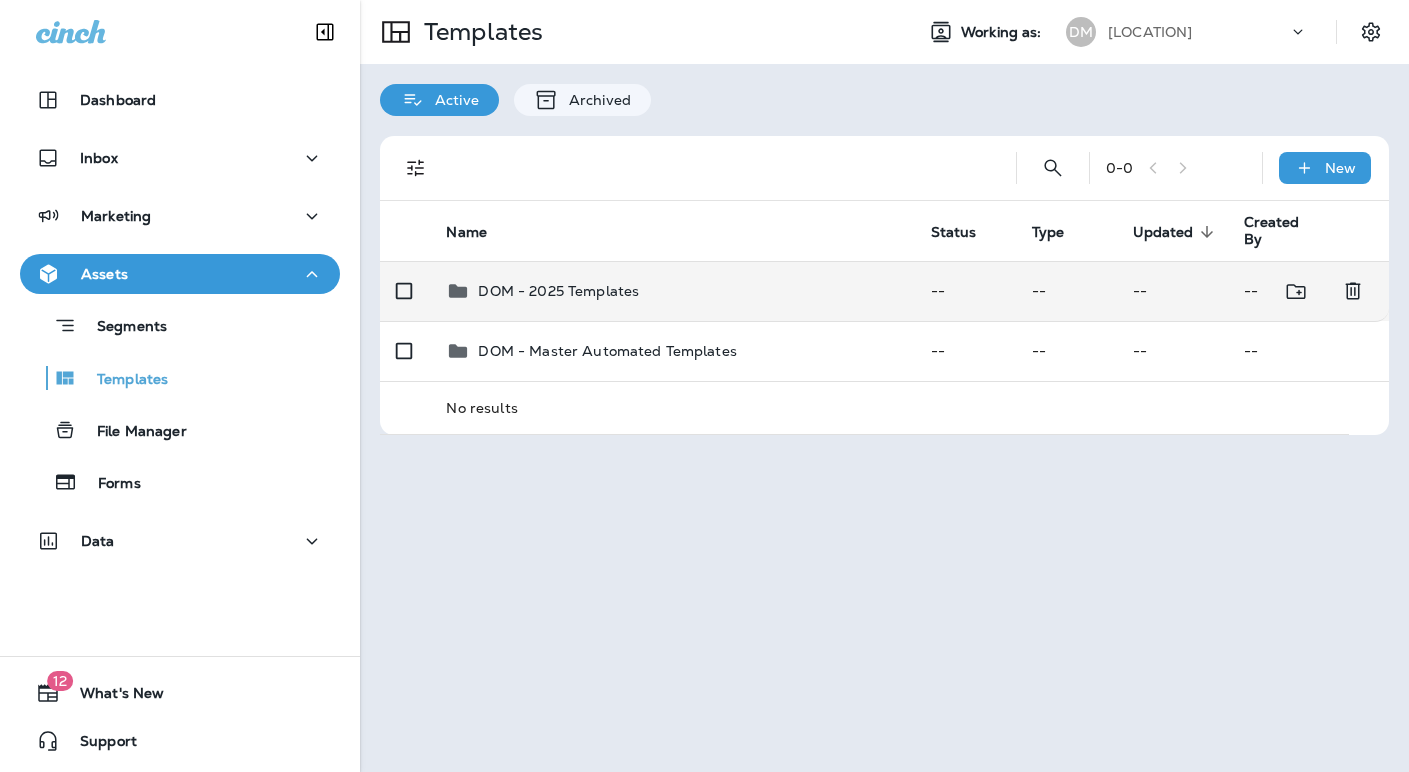 click on "DOM - 2025 Templates" at bounding box center [558, 291] 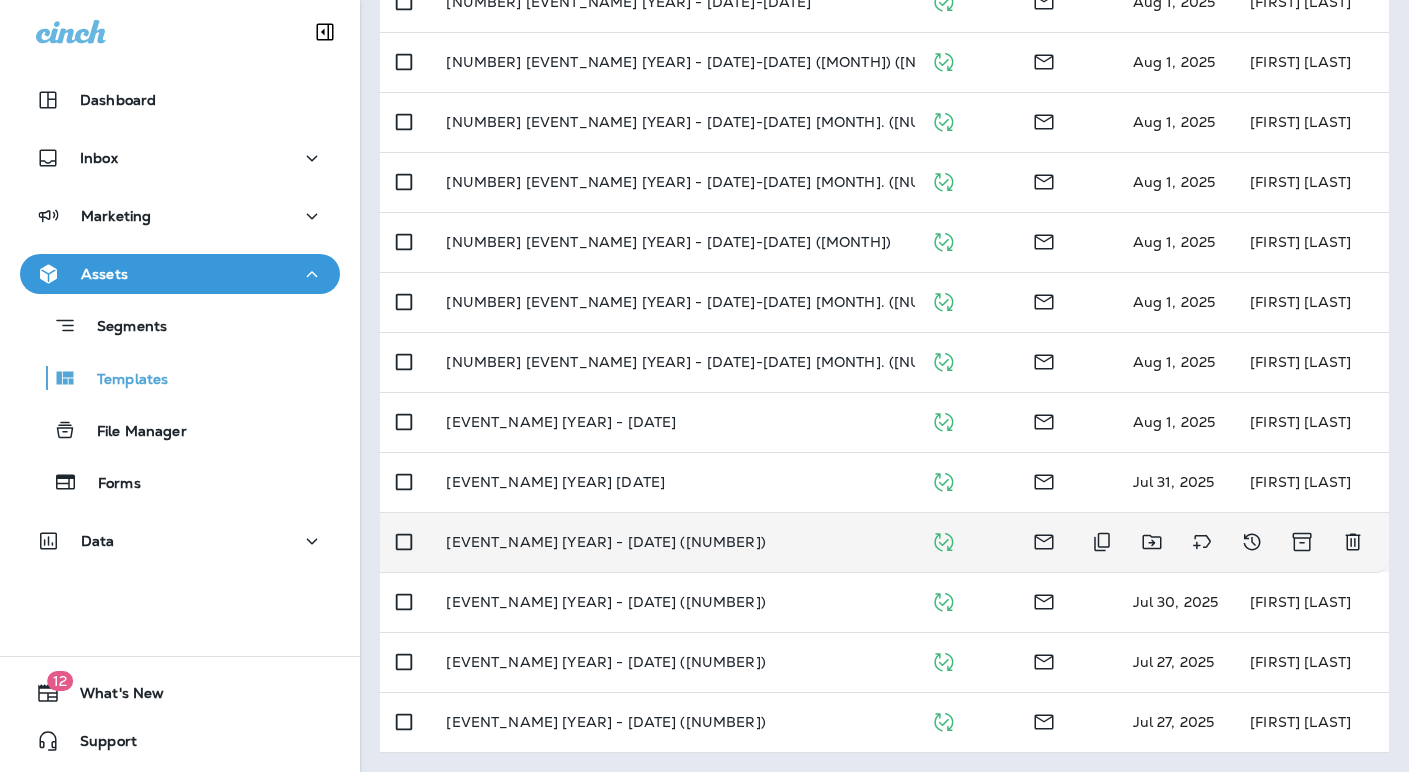 scroll, scrollTop: 0, scrollLeft: 0, axis: both 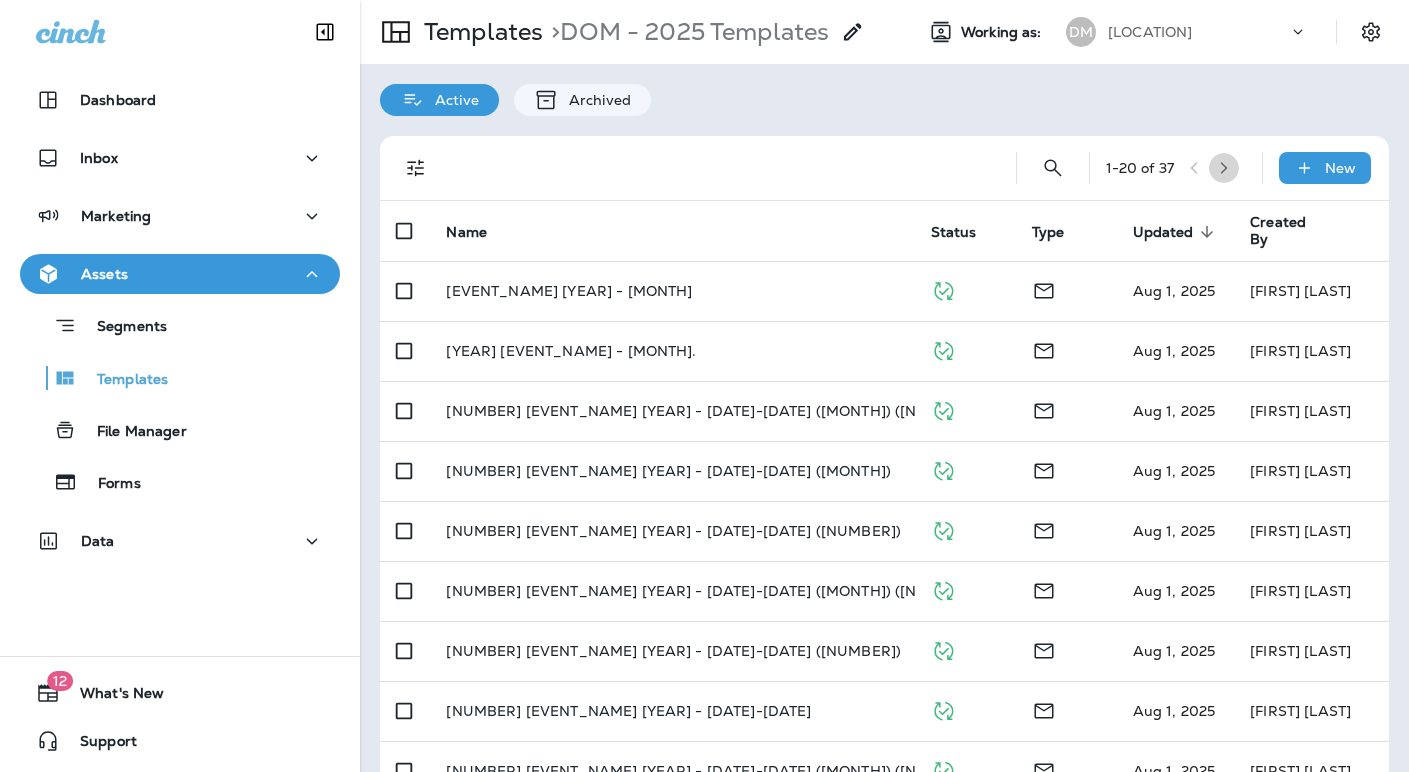 click 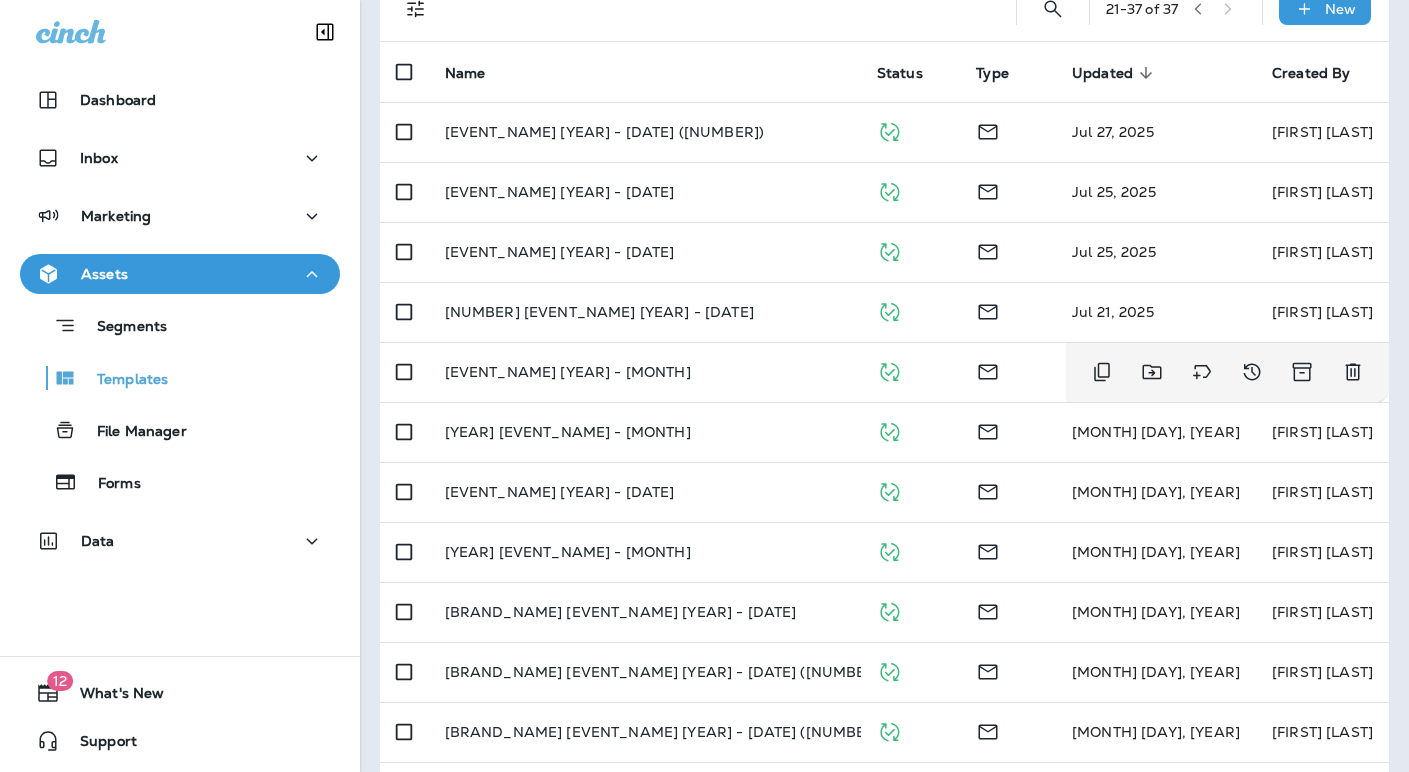 scroll, scrollTop: 0, scrollLeft: 0, axis: both 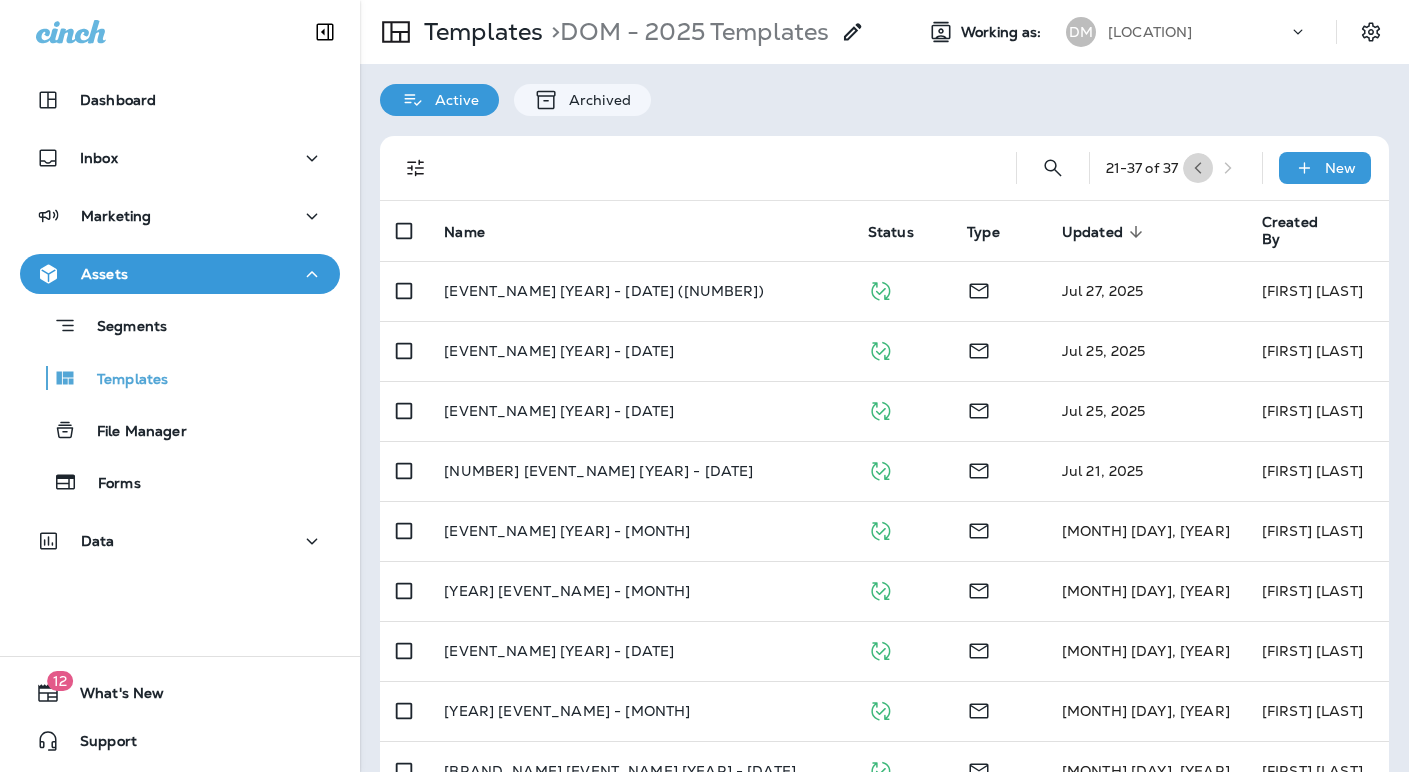 click 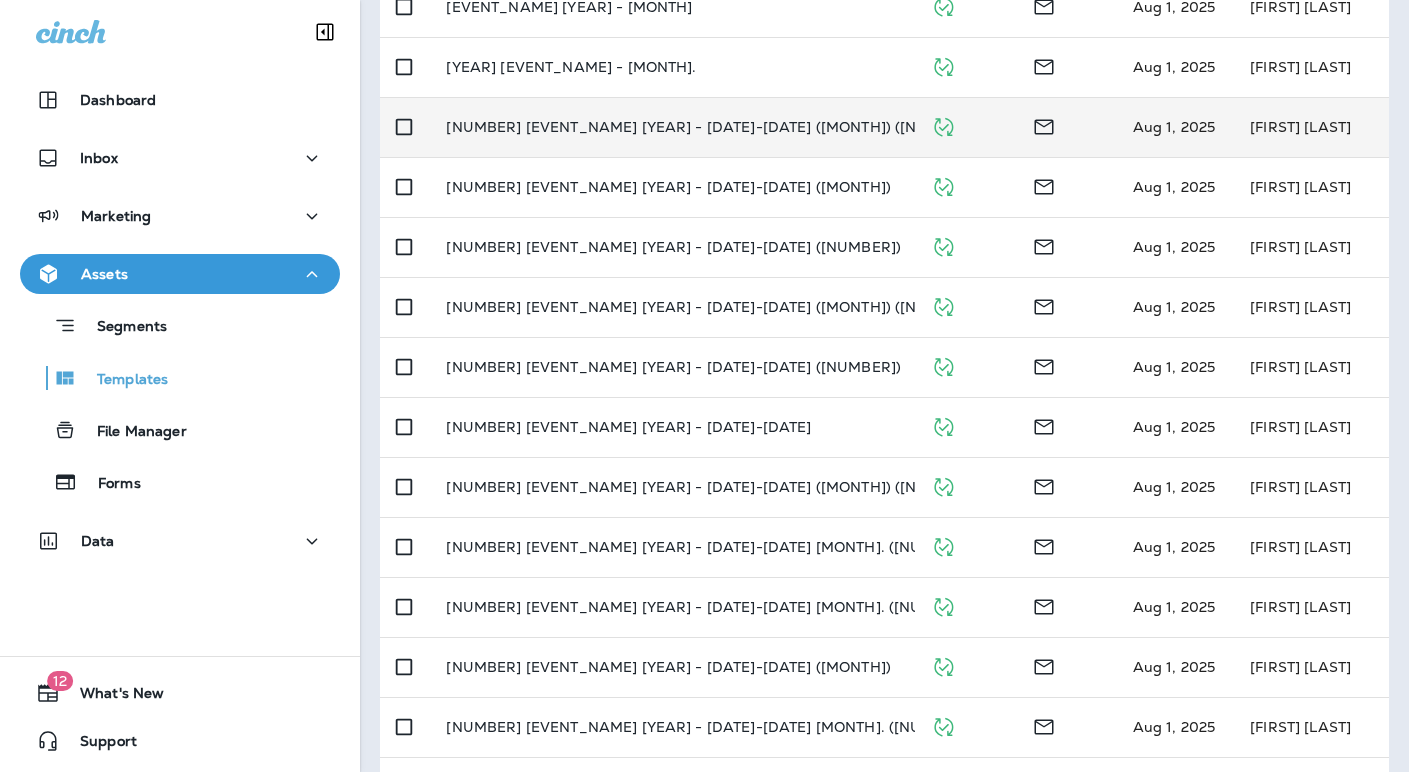 scroll, scrollTop: 709, scrollLeft: 0, axis: vertical 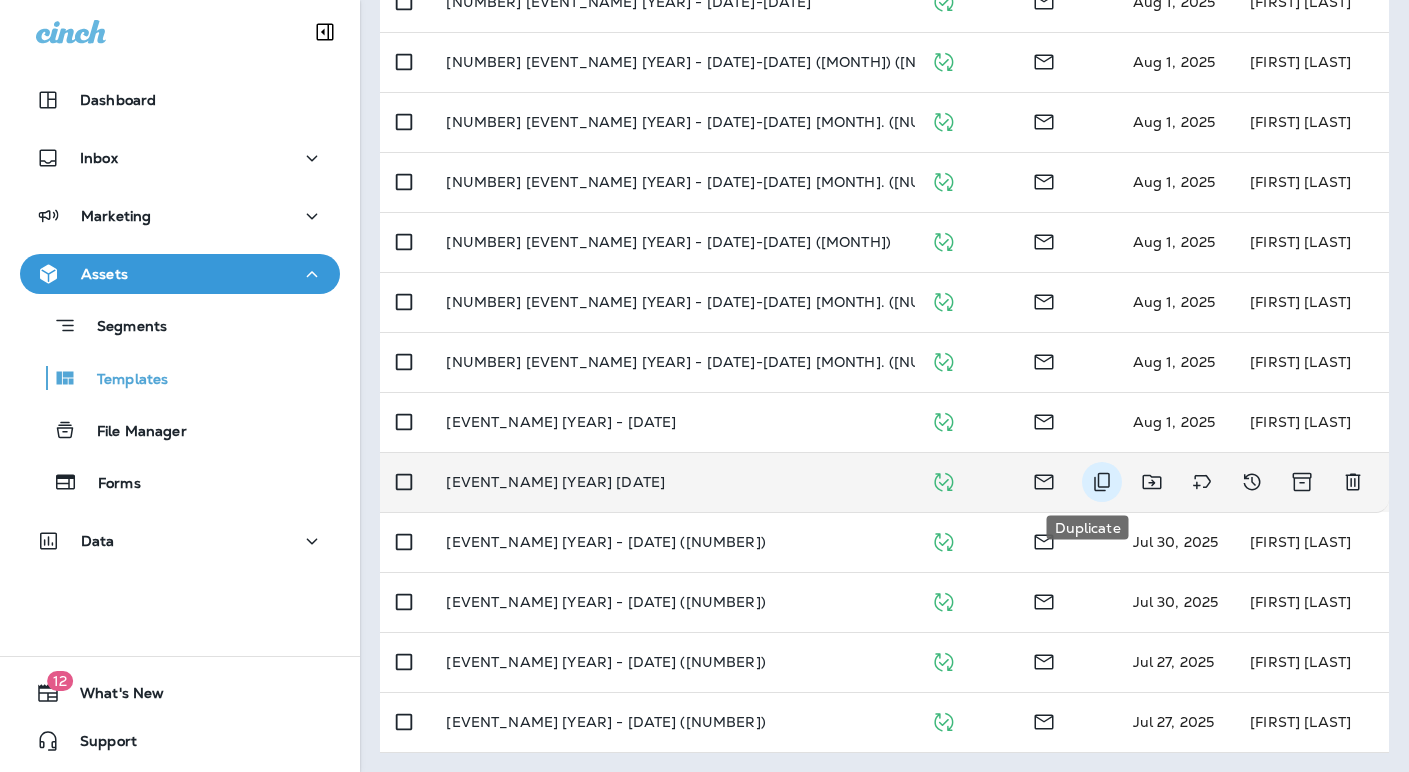 click 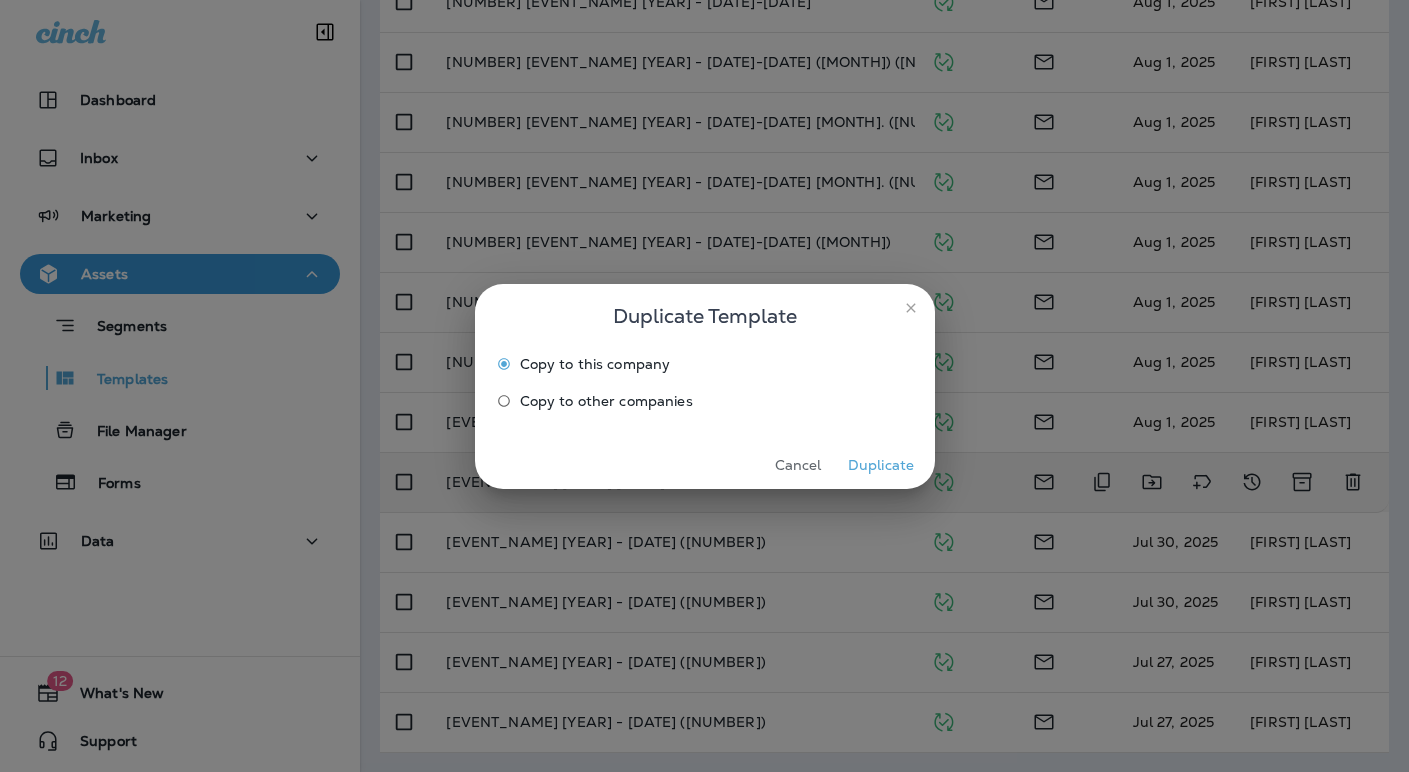 click on "Duplicate" at bounding box center (881, 465) 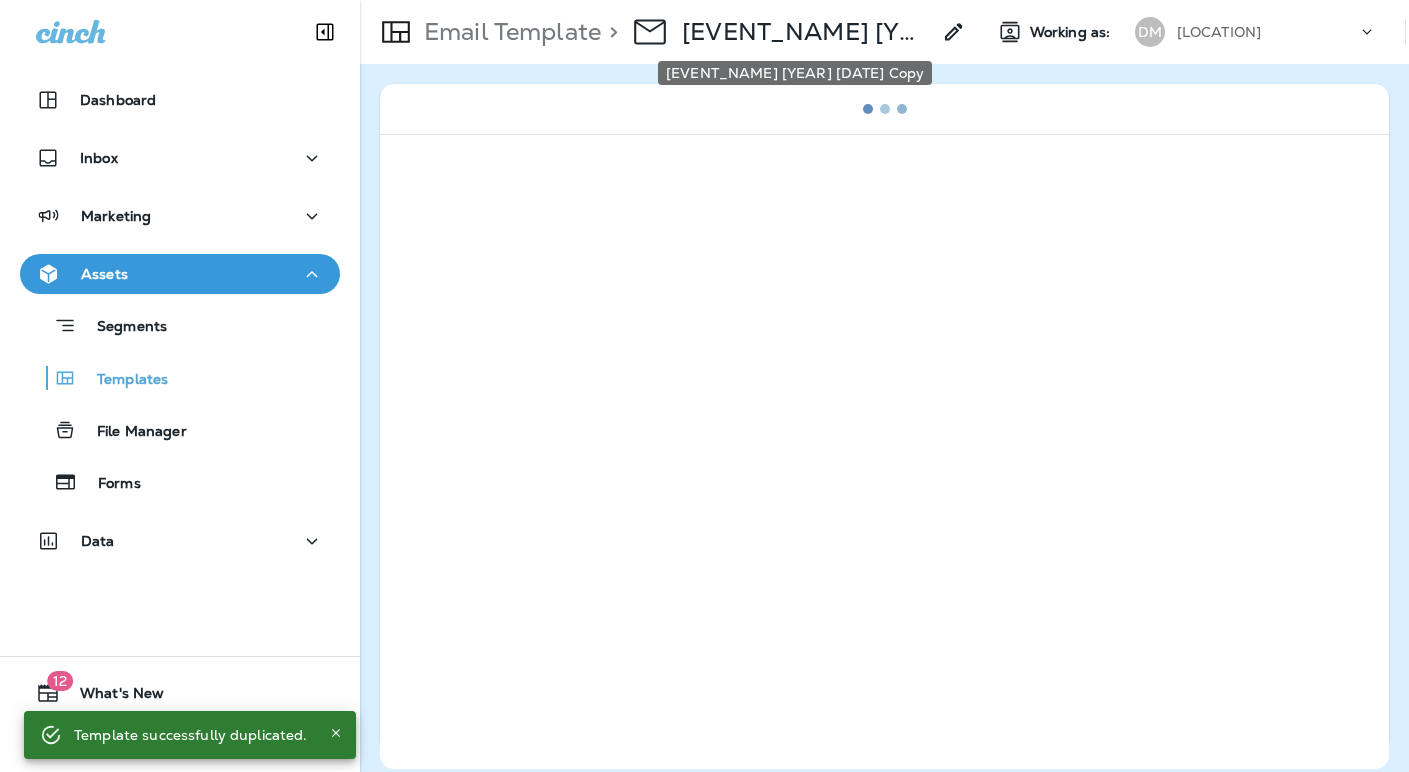 click on "[EVENT_NAME] [YEAR] [DATE] Copy" at bounding box center [806, 32] 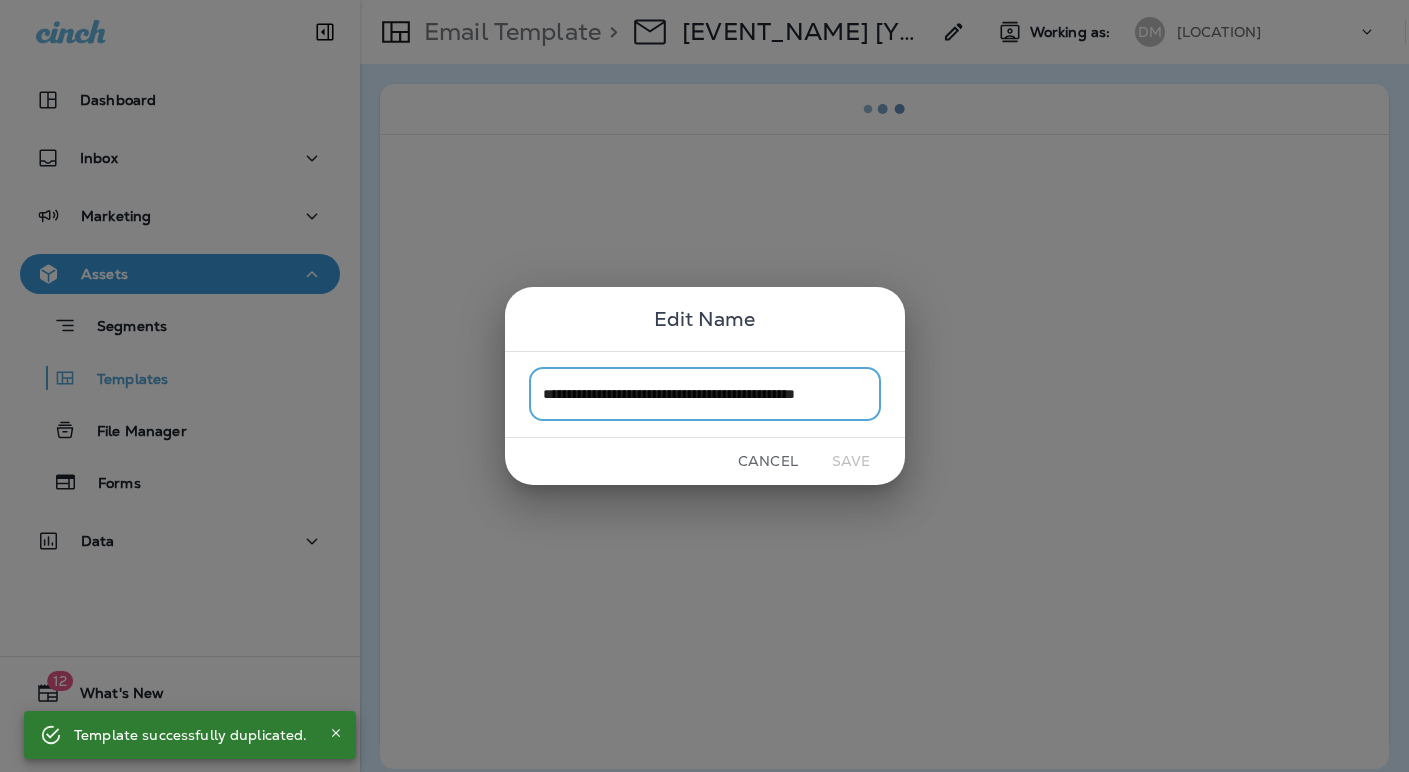 scroll, scrollTop: 0, scrollLeft: 29, axis: horizontal 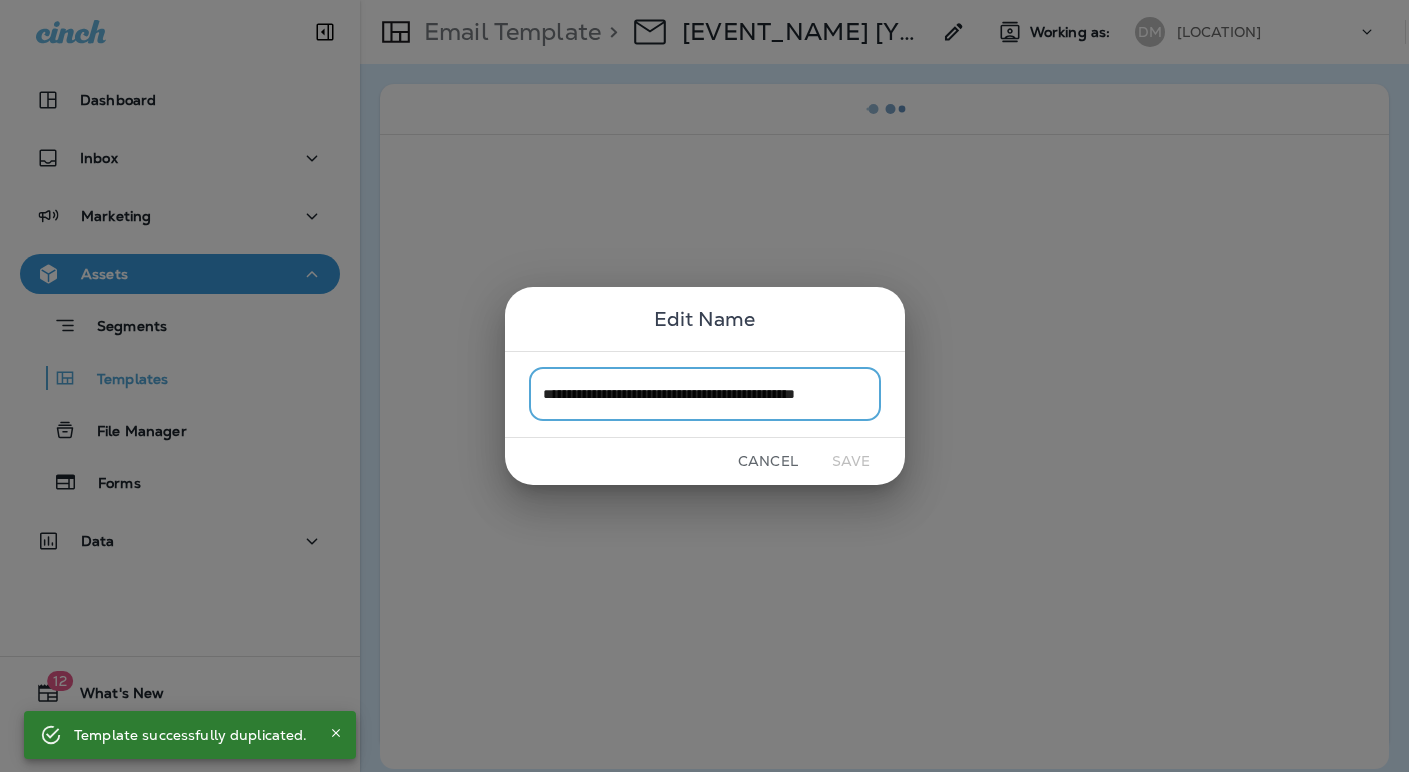 click on "**********" at bounding box center [705, 394] 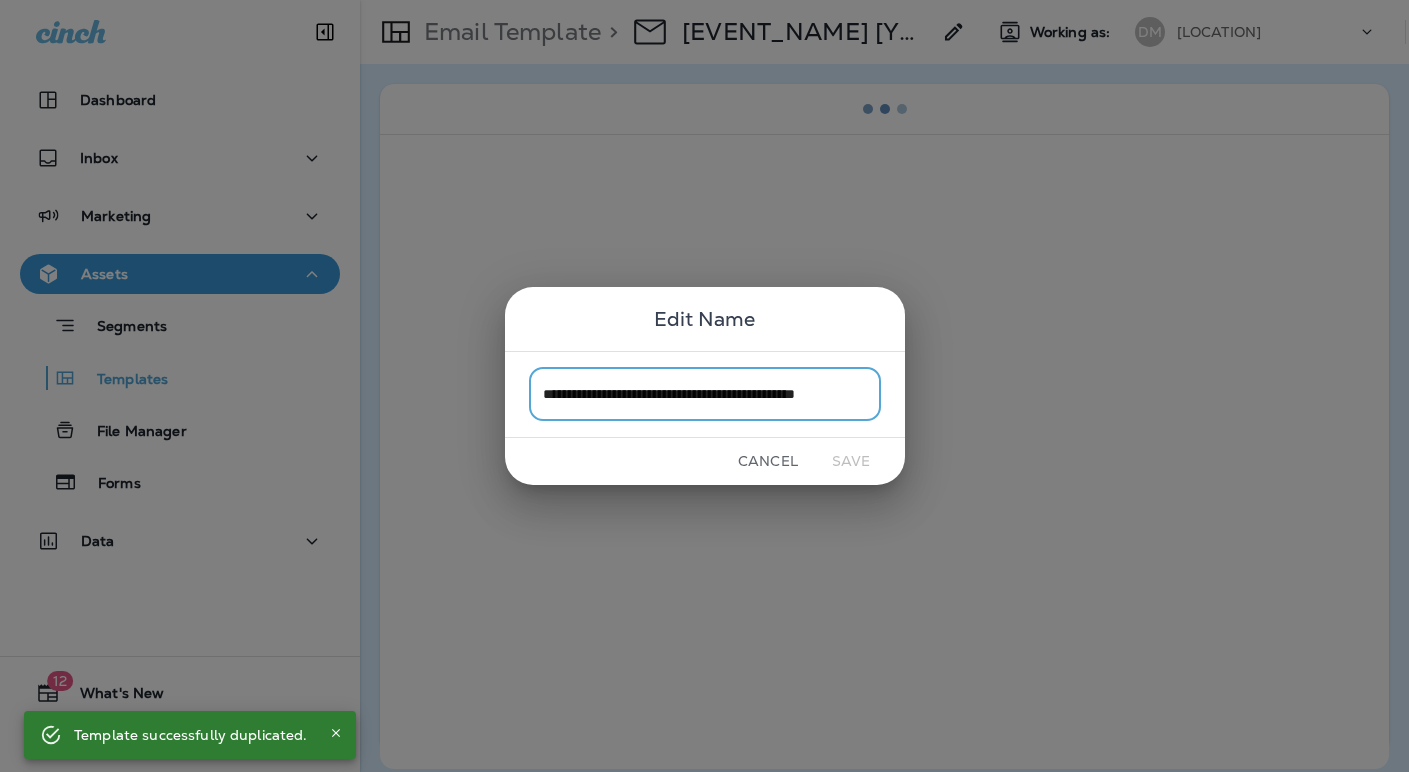 scroll, scrollTop: 0, scrollLeft: 0, axis: both 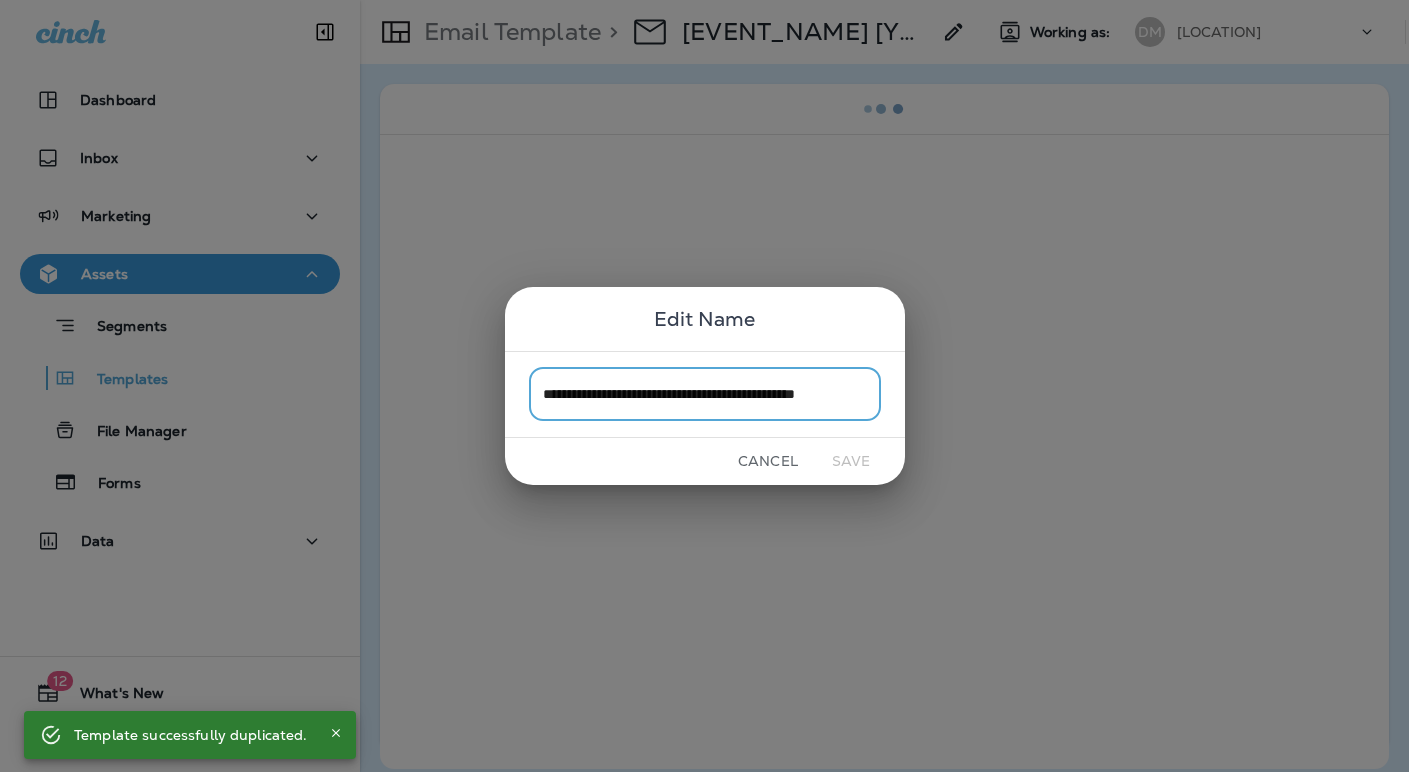 drag, startPoint x: 753, startPoint y: 391, endPoint x: 493, endPoint y: 392, distance: 260.00192 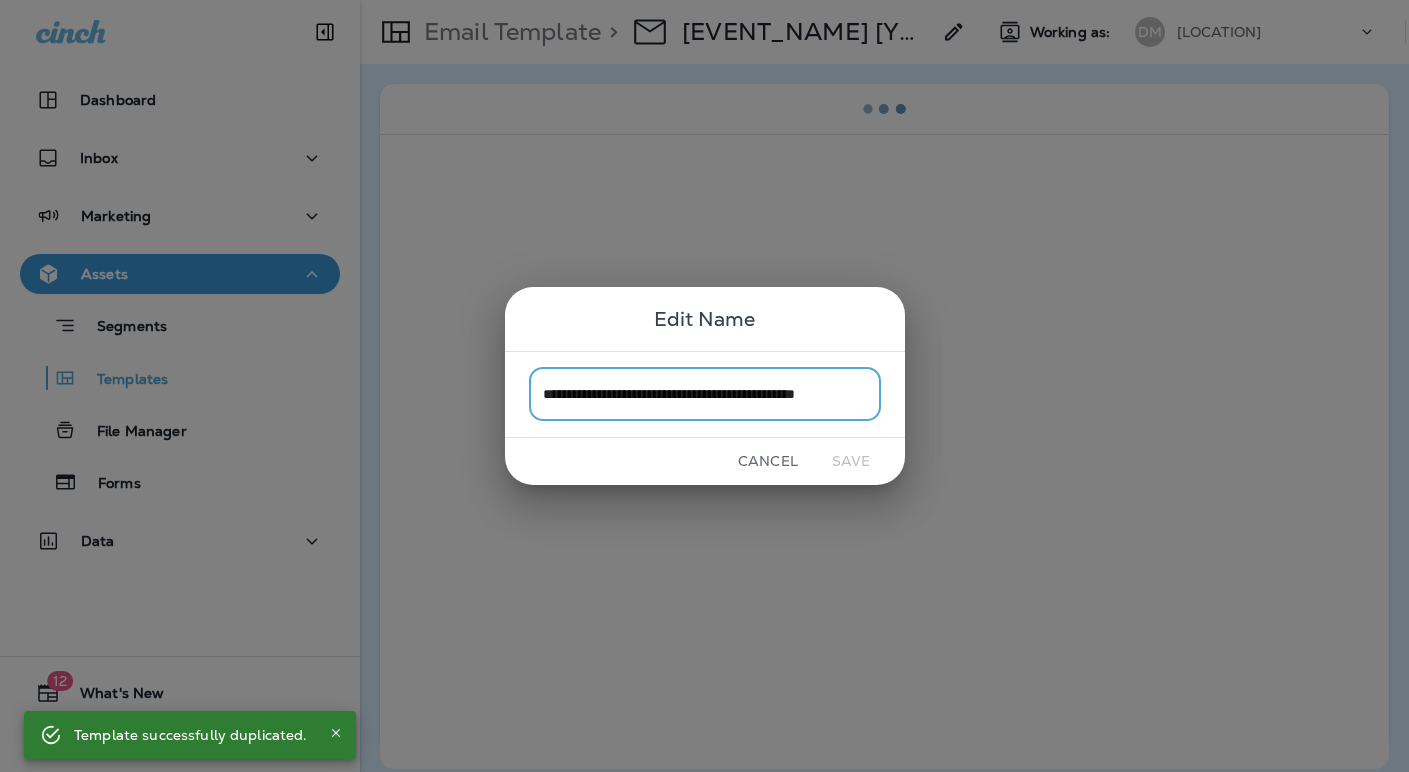 click on "**********" at bounding box center (704, 386) 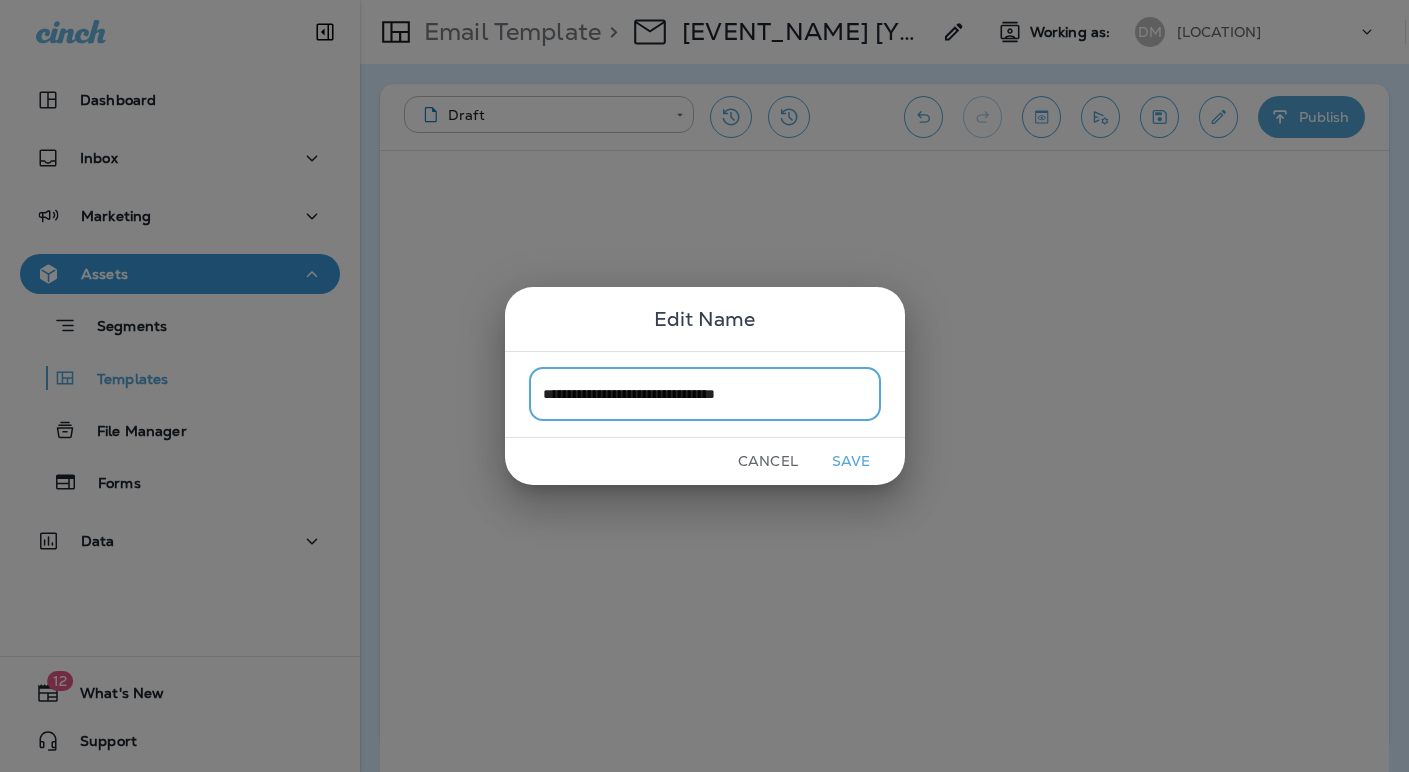 drag, startPoint x: 787, startPoint y: 397, endPoint x: 711, endPoint y: 399, distance: 76.02631 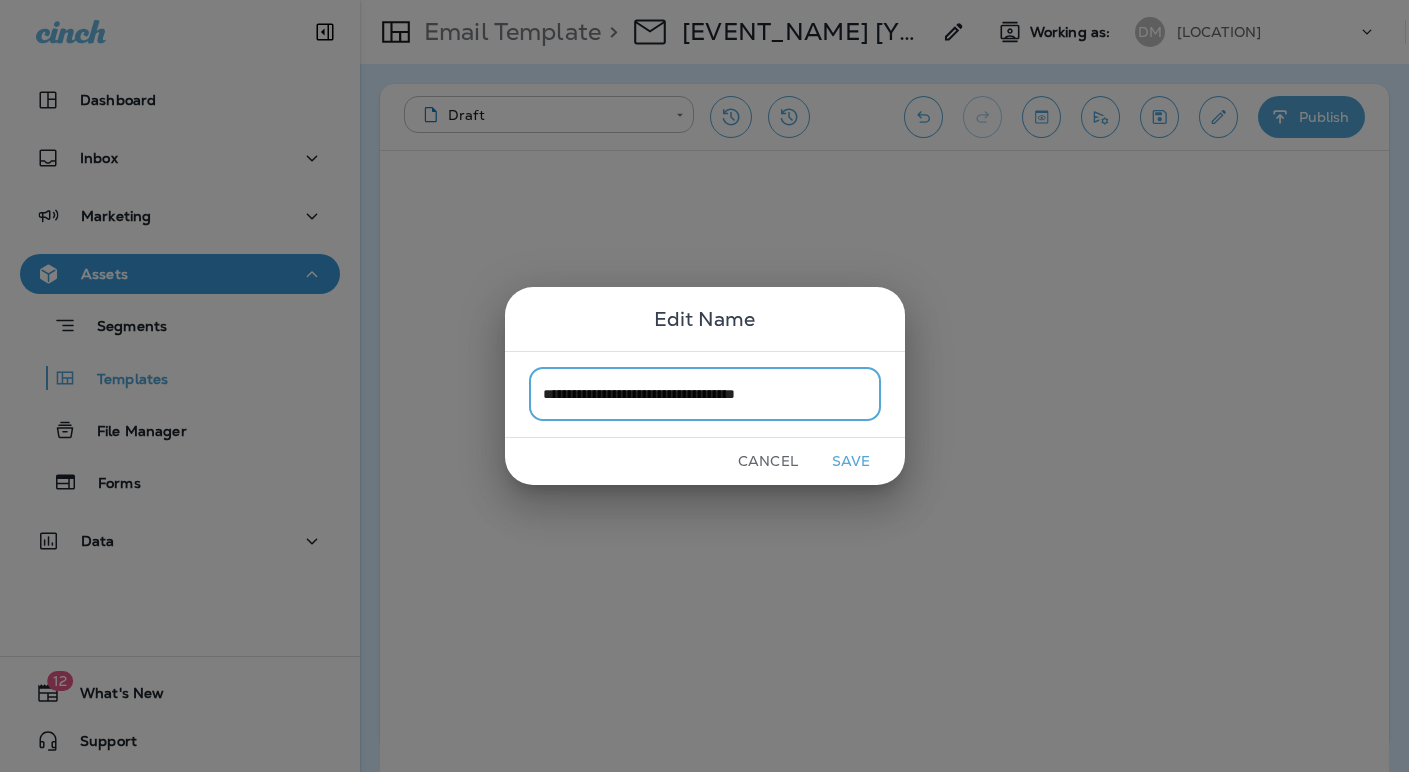 type on "**********" 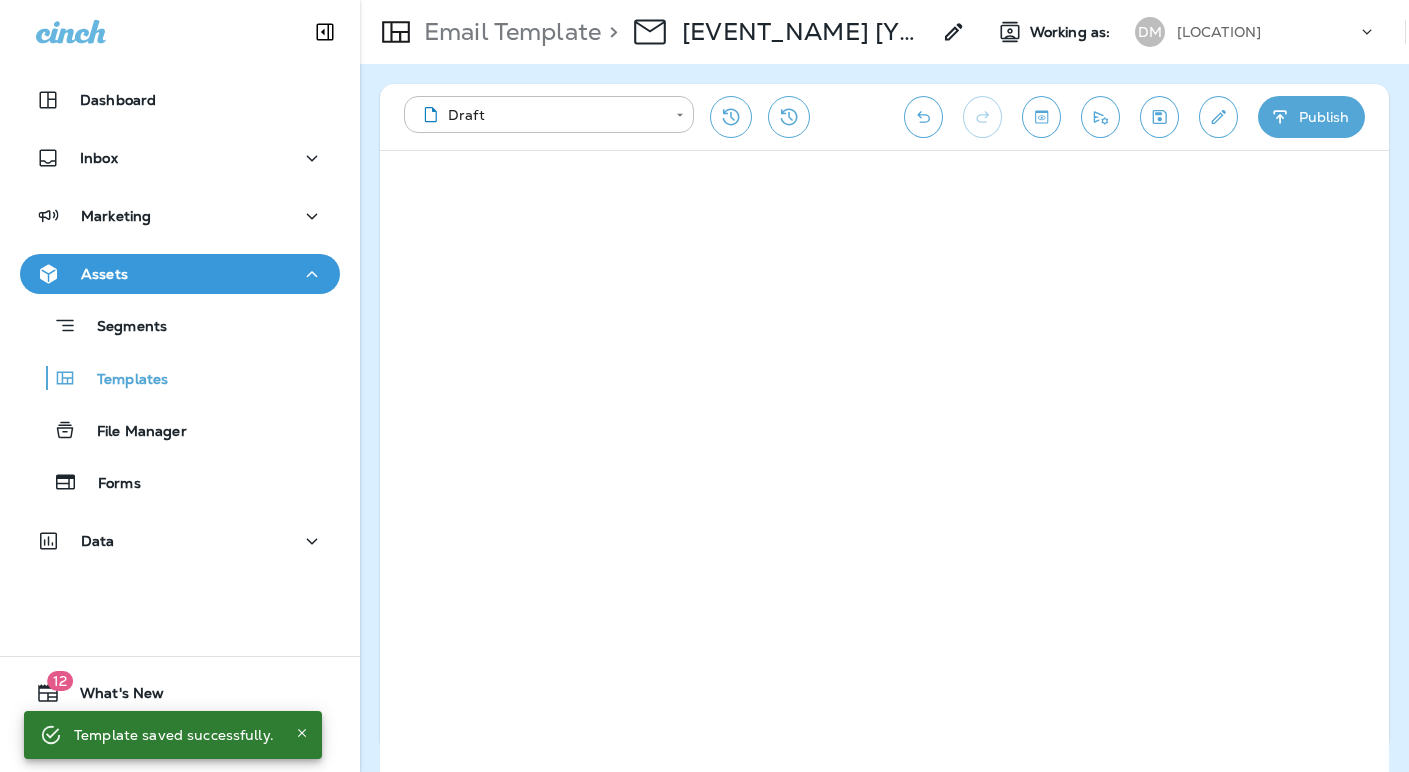click 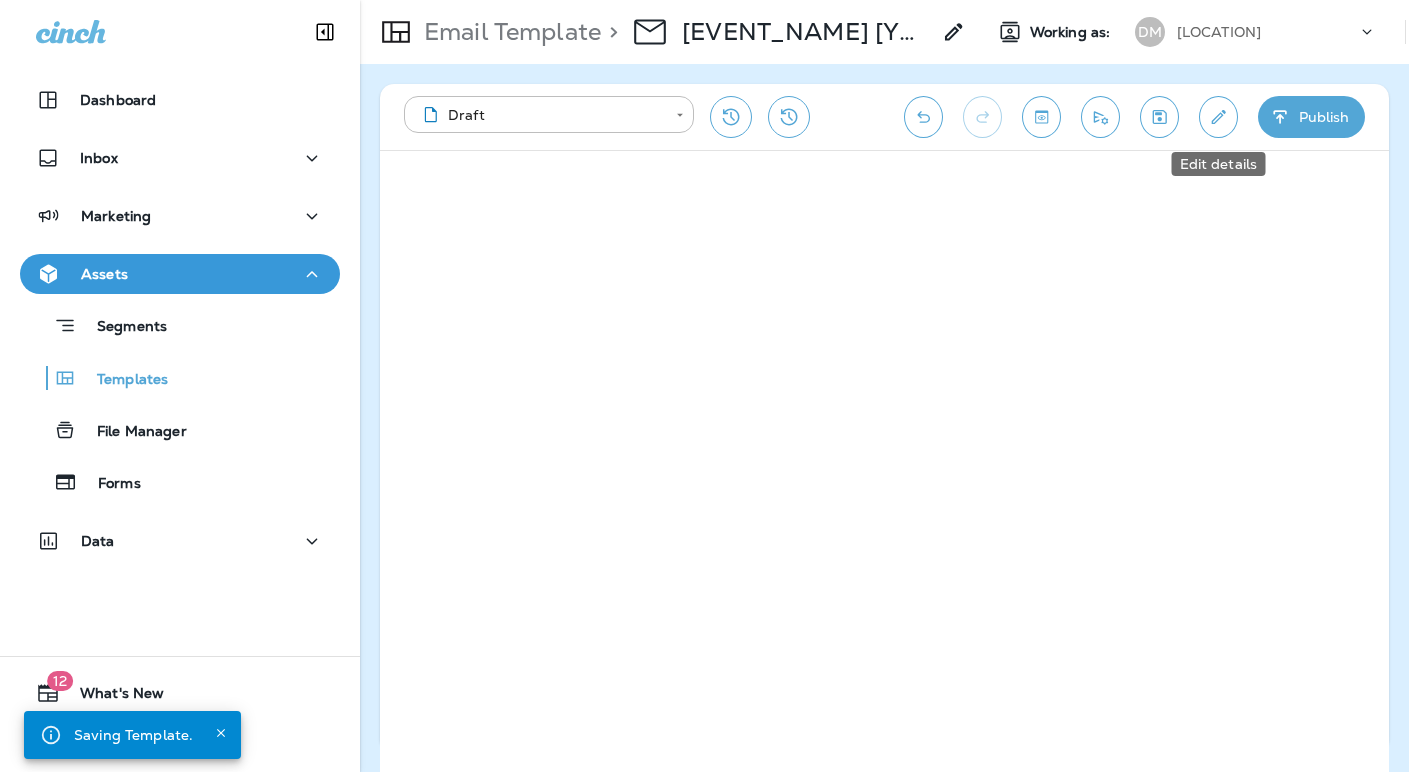 click 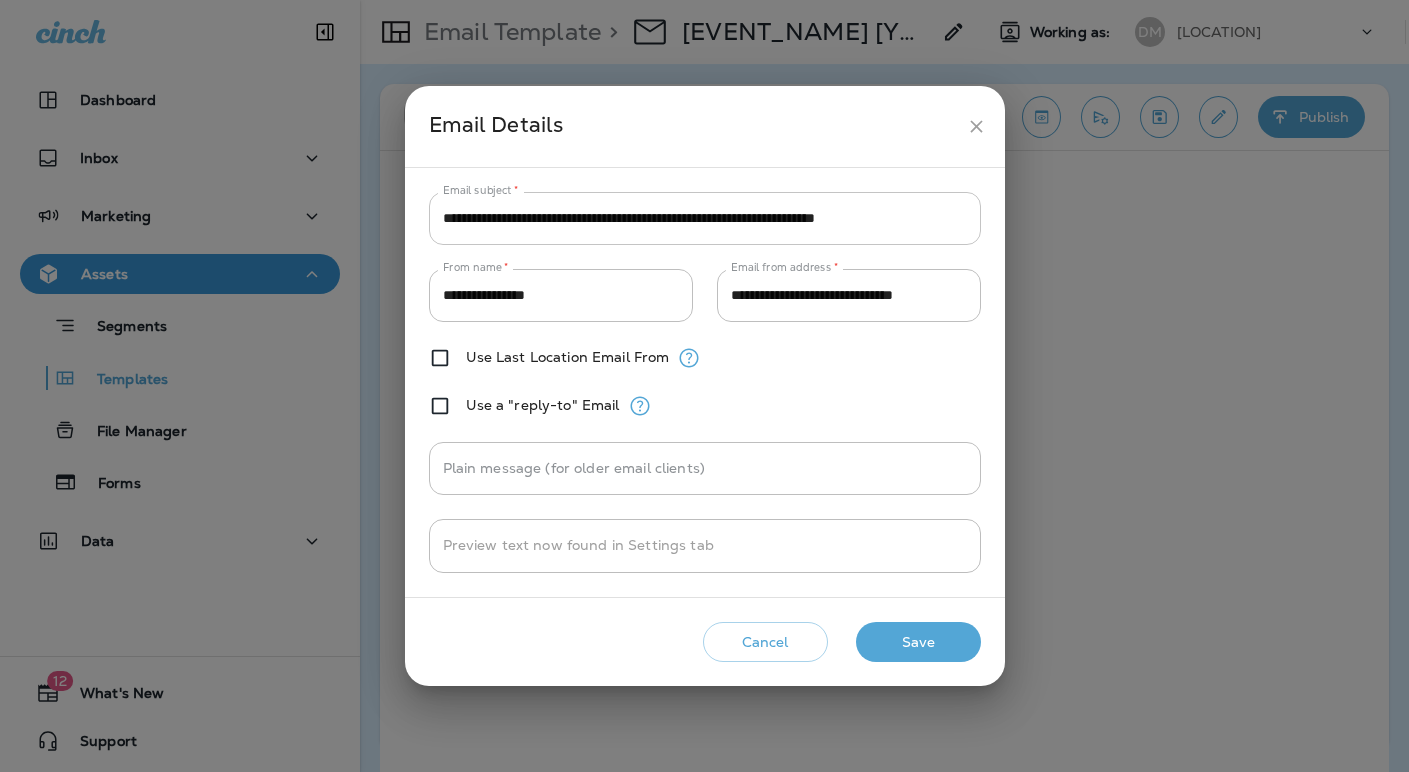 click on "**********" at bounding box center (705, 218) 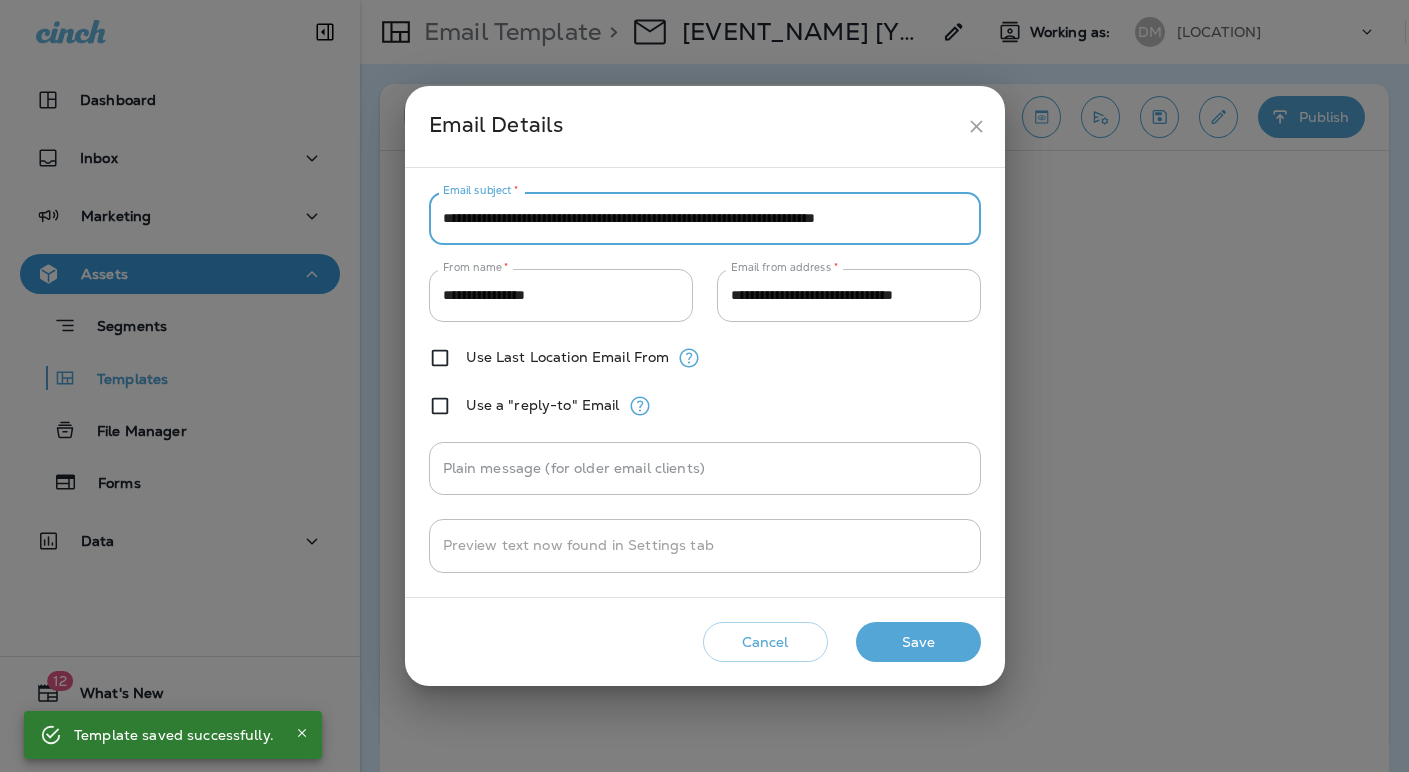 drag, startPoint x: 598, startPoint y: 216, endPoint x: 530, endPoint y: 227, distance: 68.88396 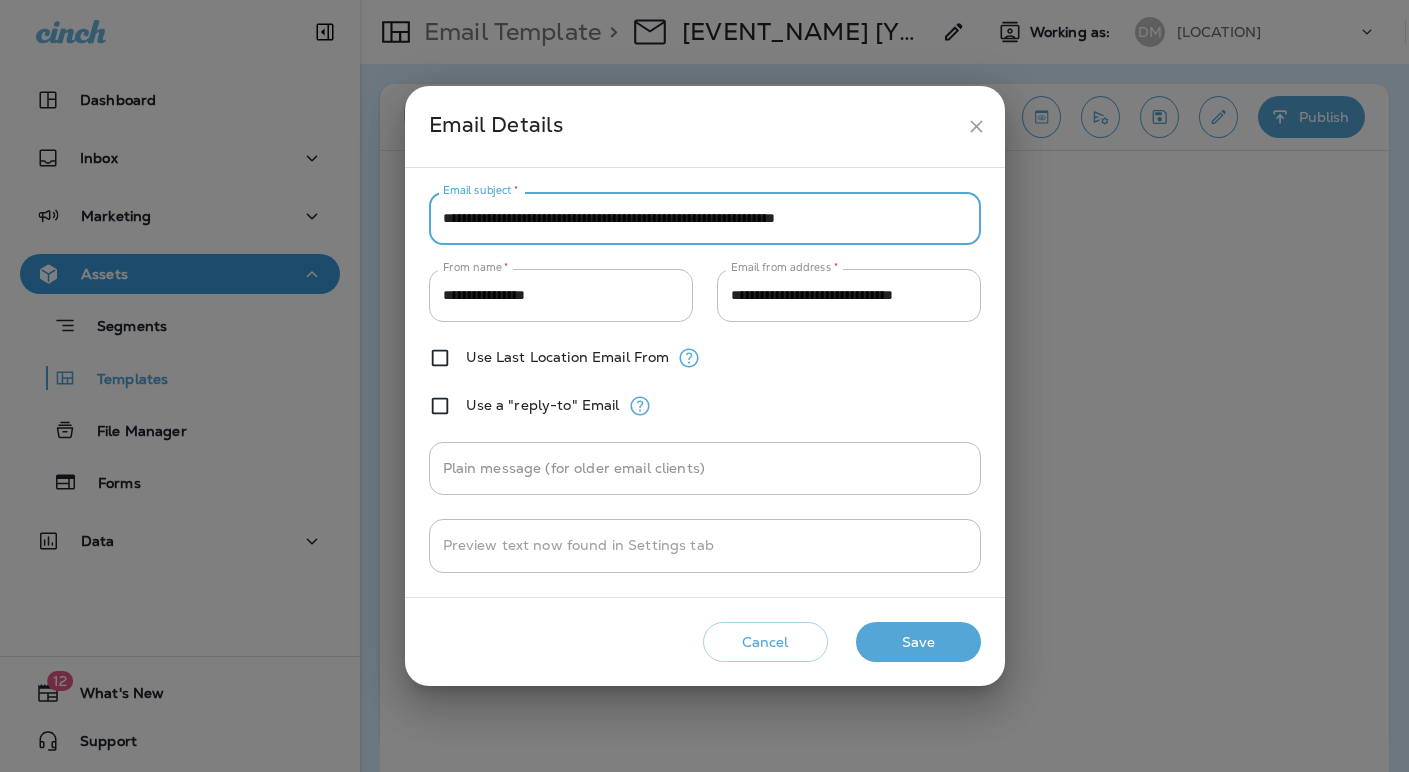 drag, startPoint x: 628, startPoint y: 217, endPoint x: 603, endPoint y: 219, distance: 25.079872 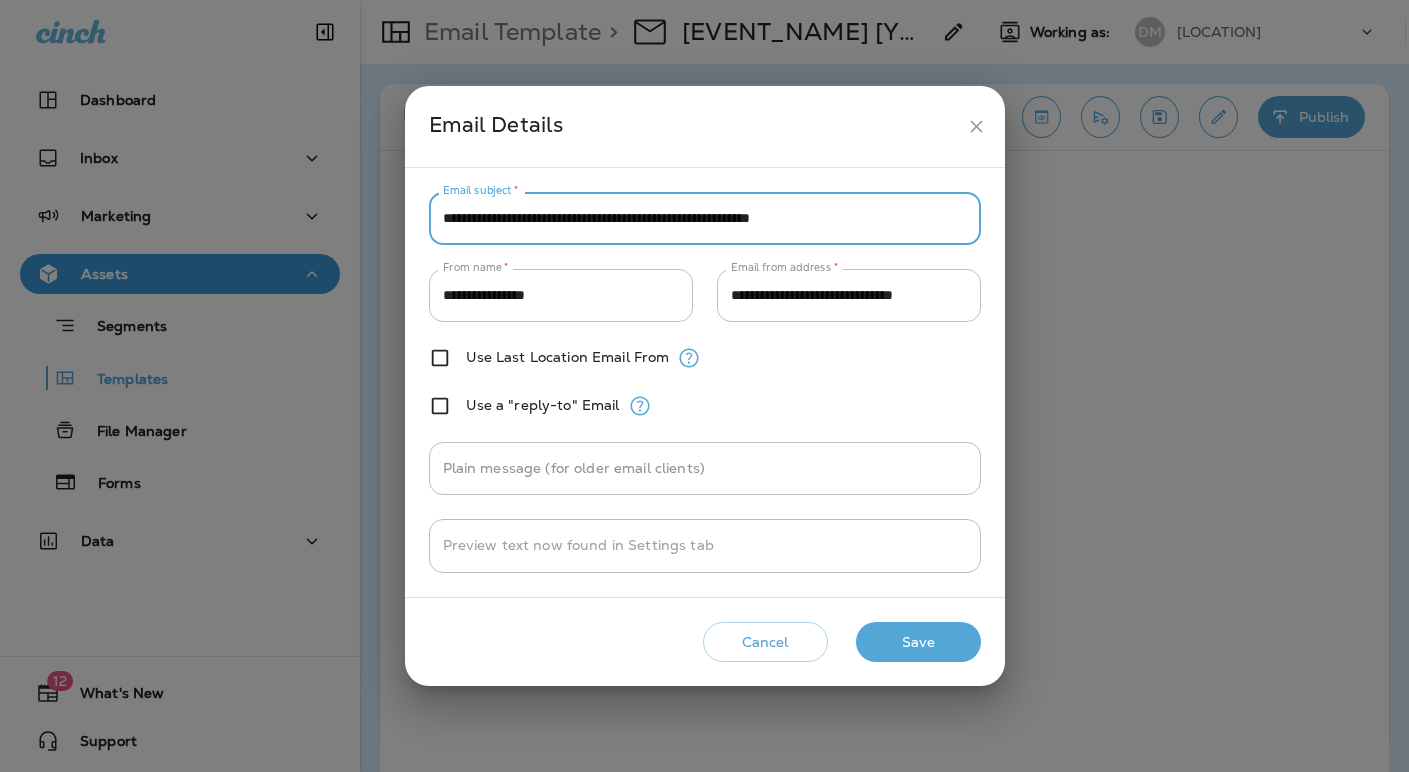 click on "**********" at bounding box center (705, 218) 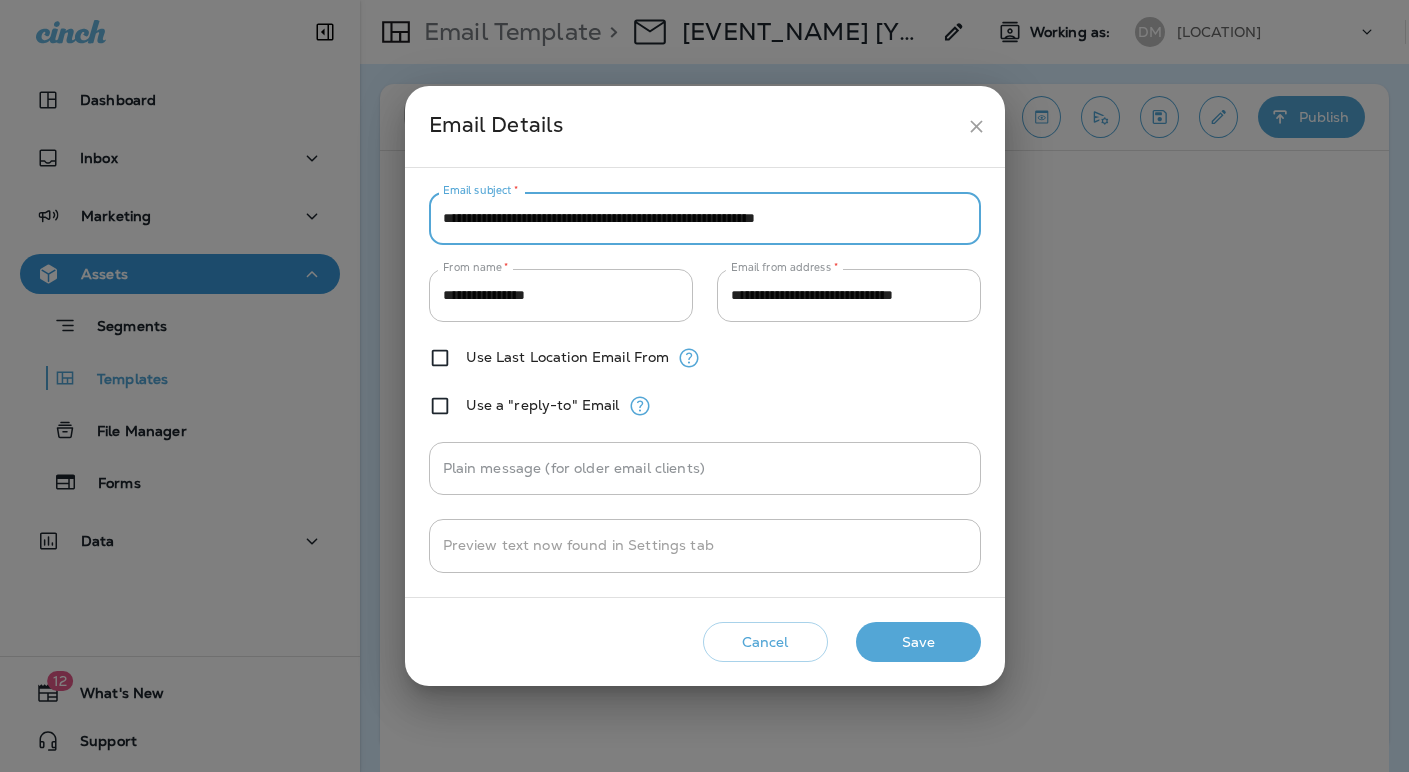 type on "**********" 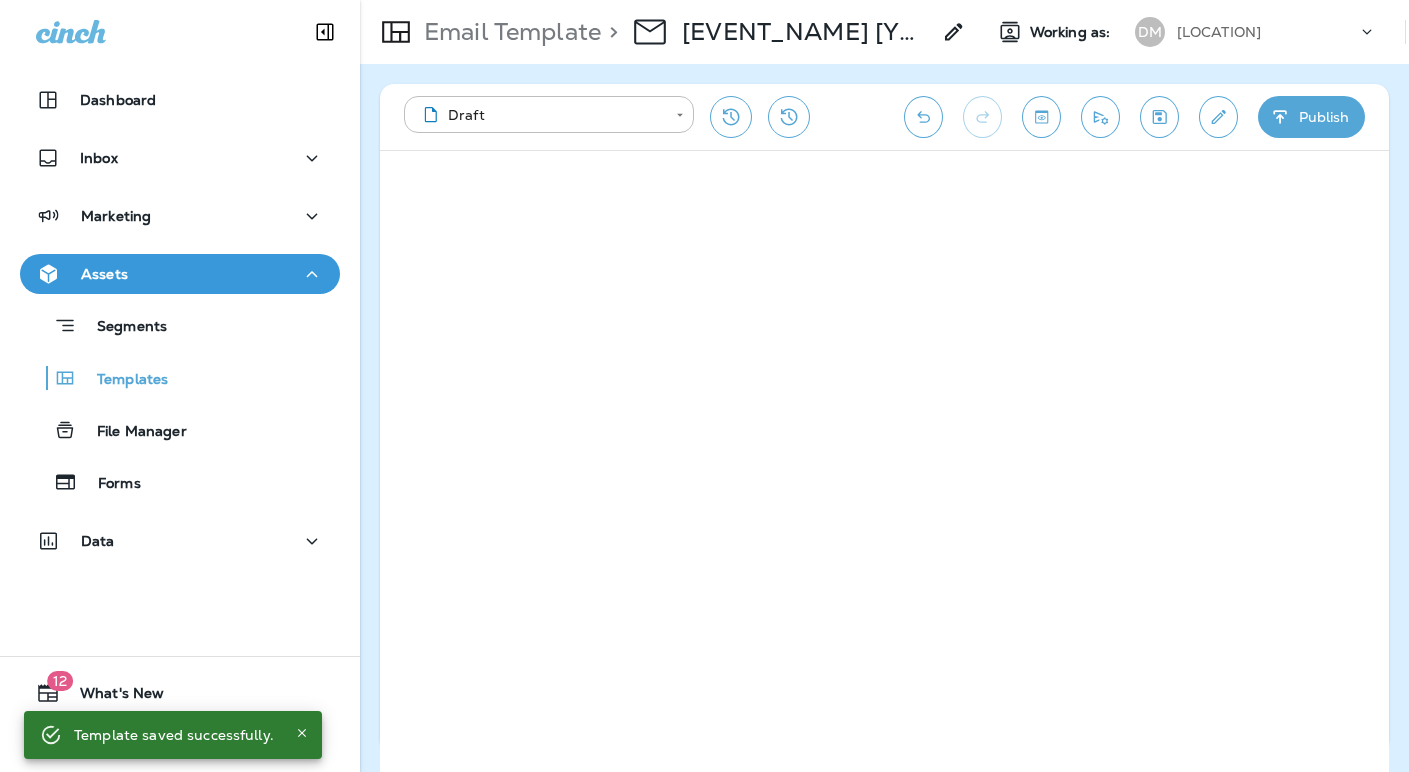 click 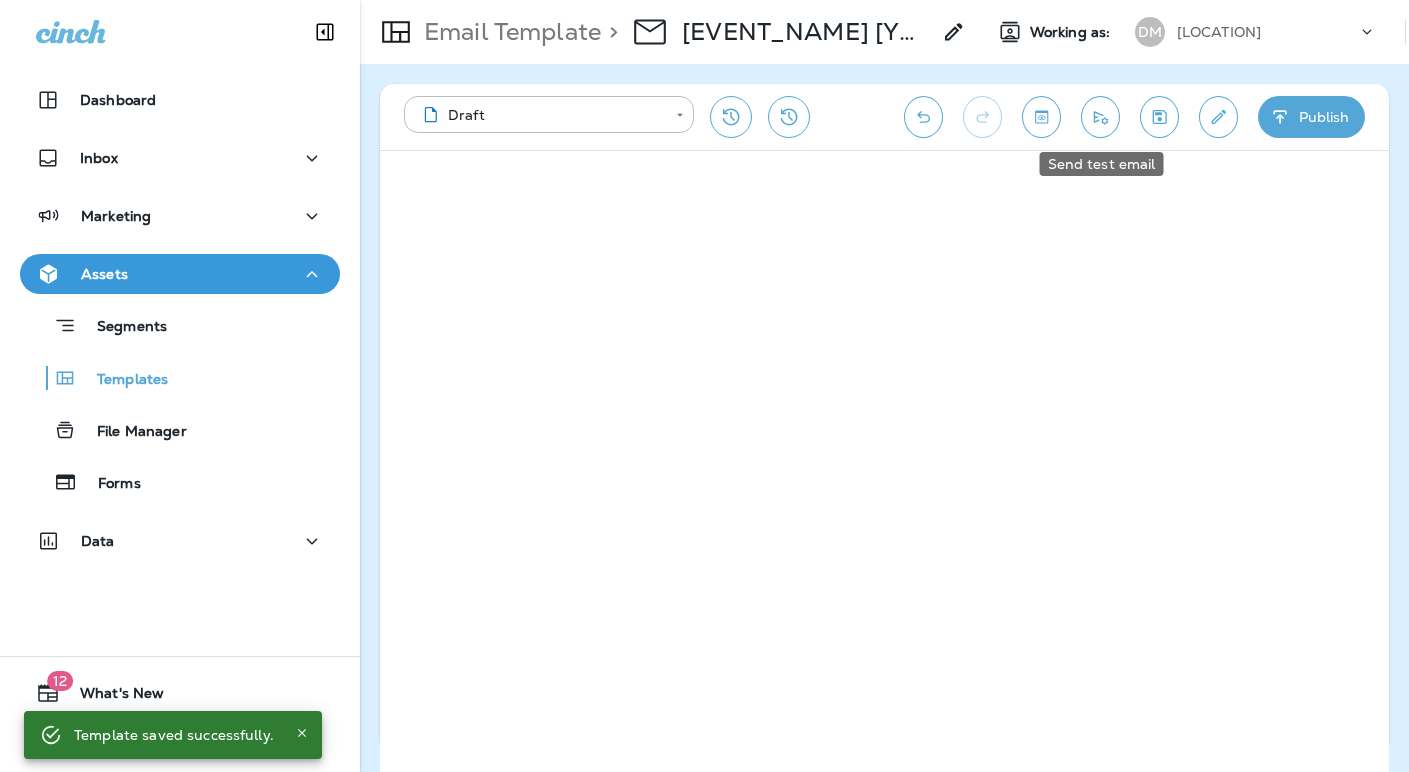 click 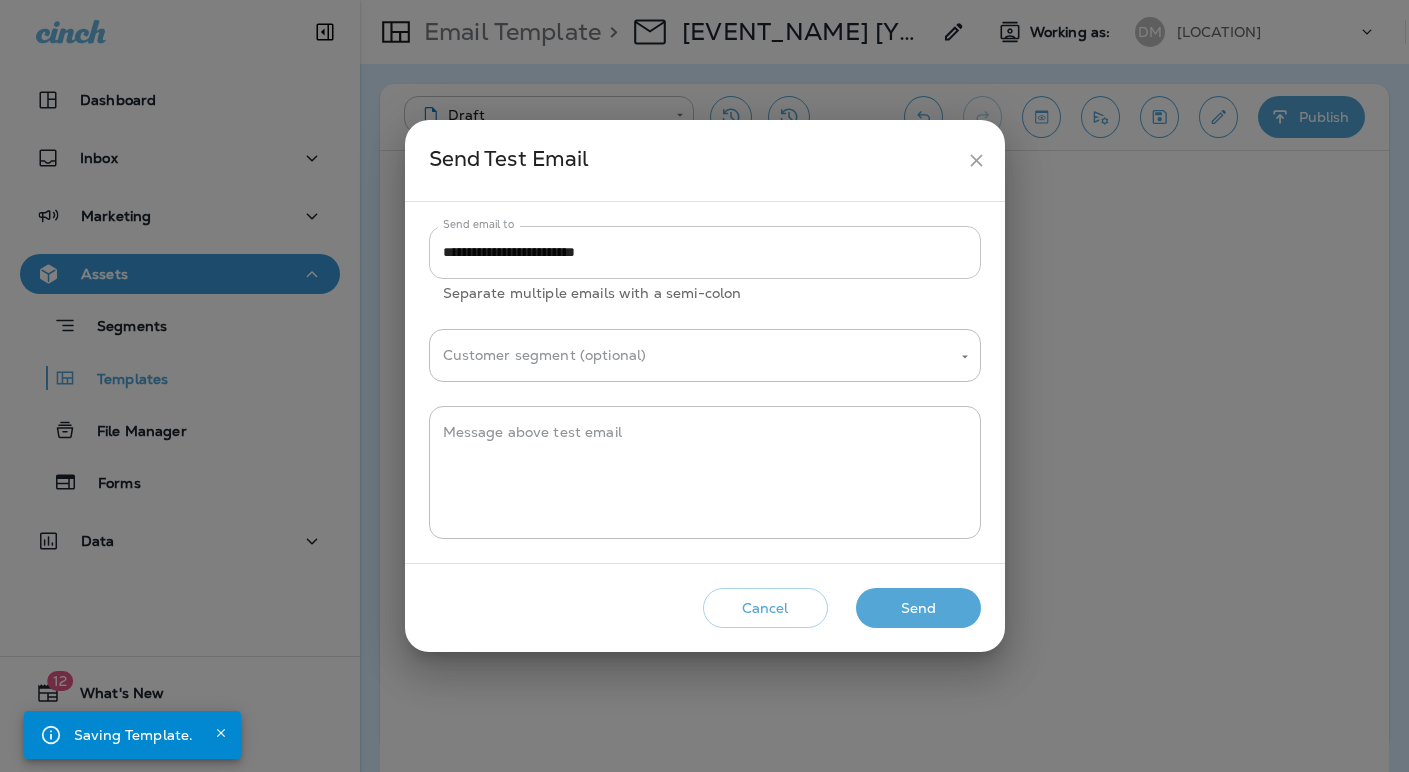 click on "**********" at bounding box center (705, 252) 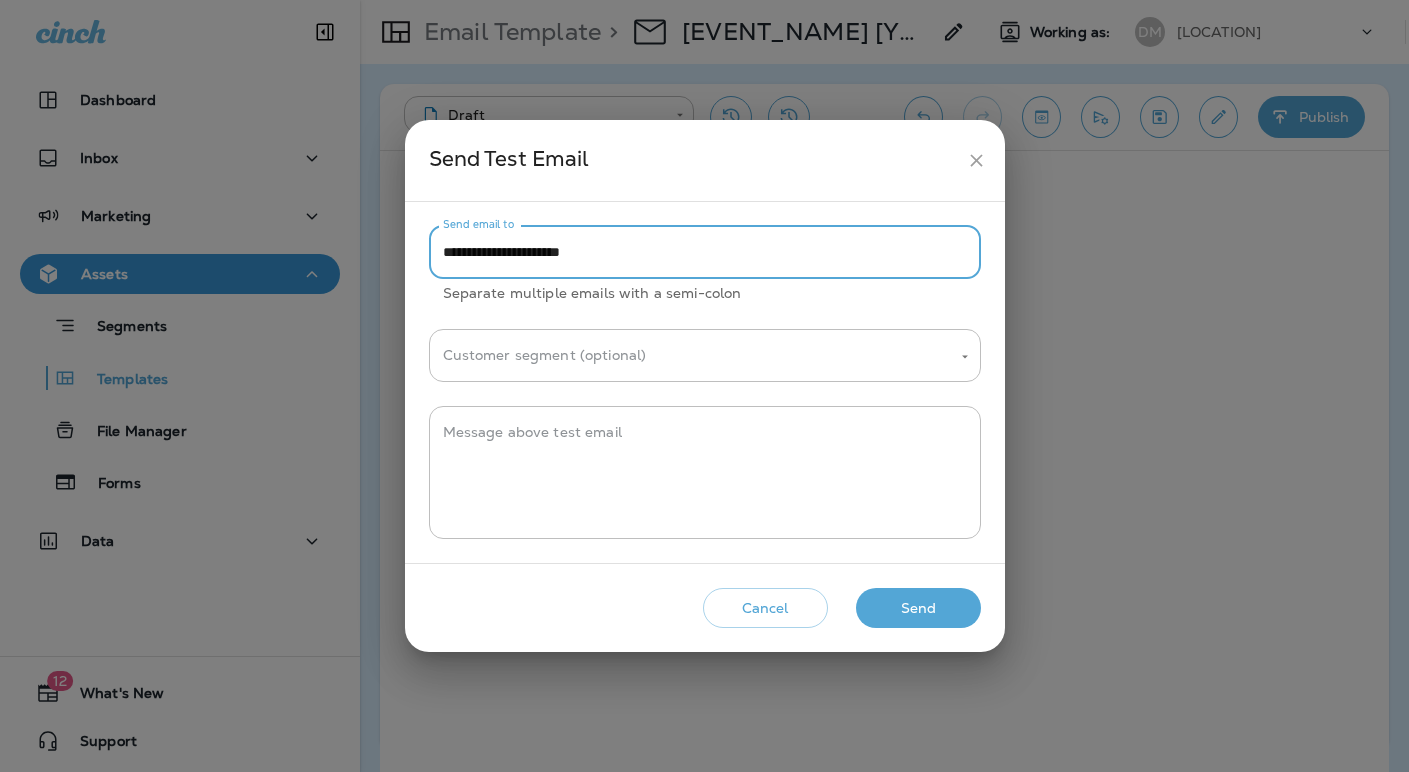type on "**********" 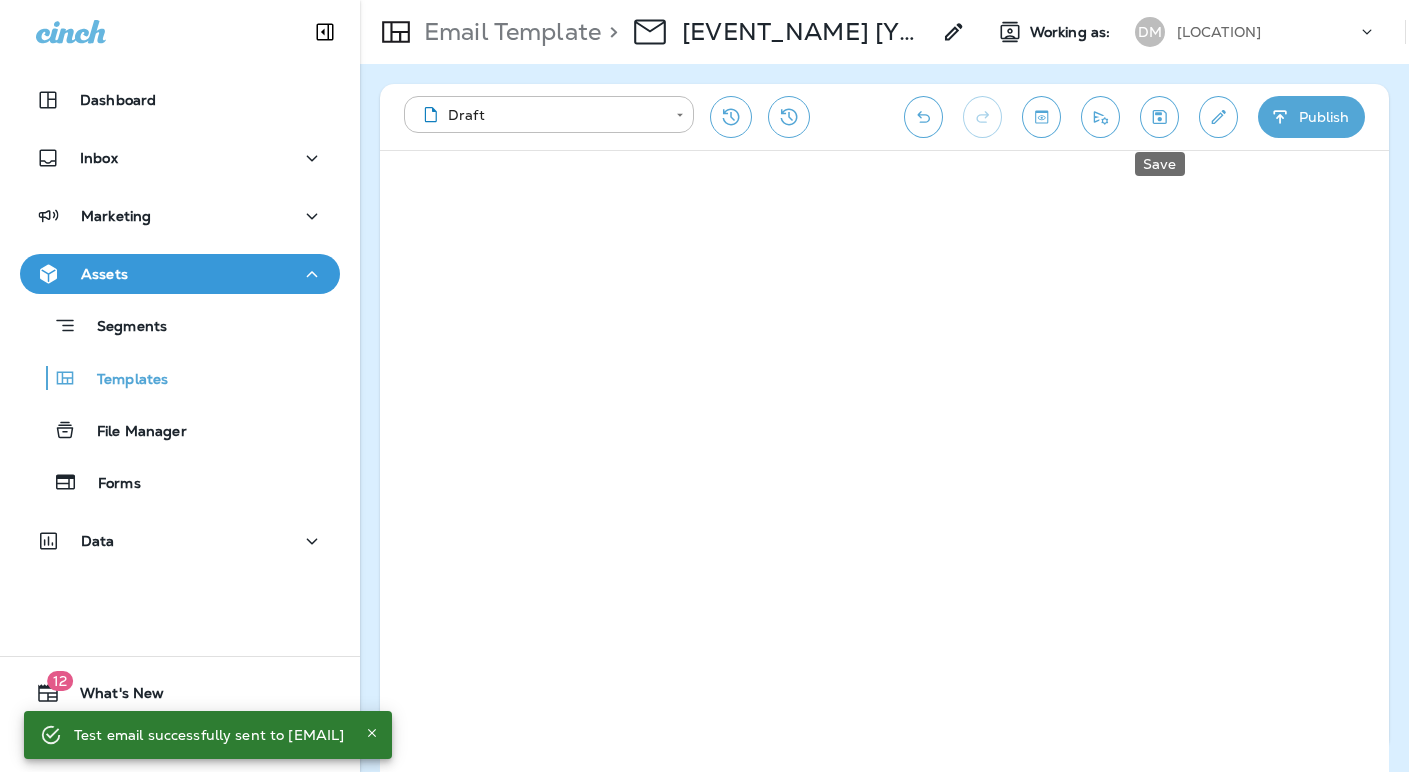 click 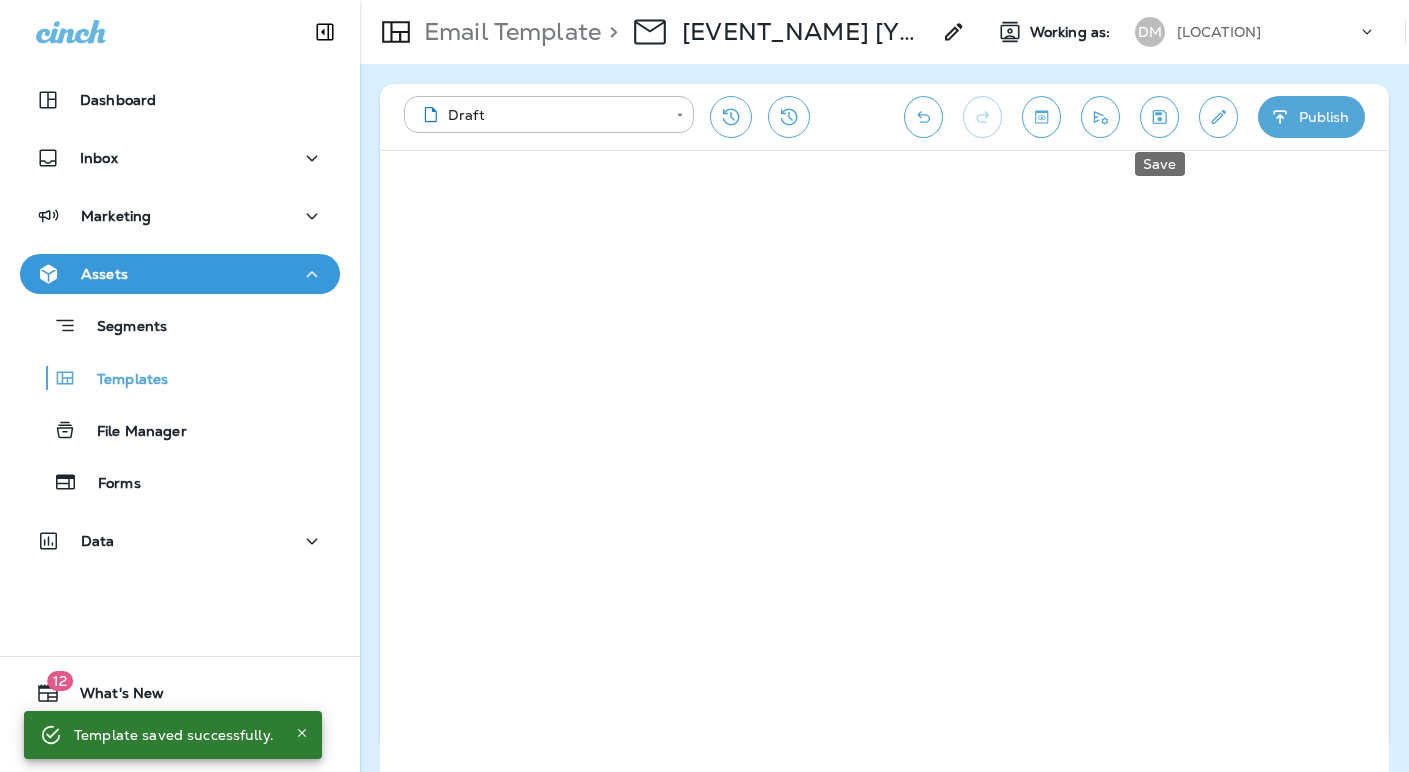 click 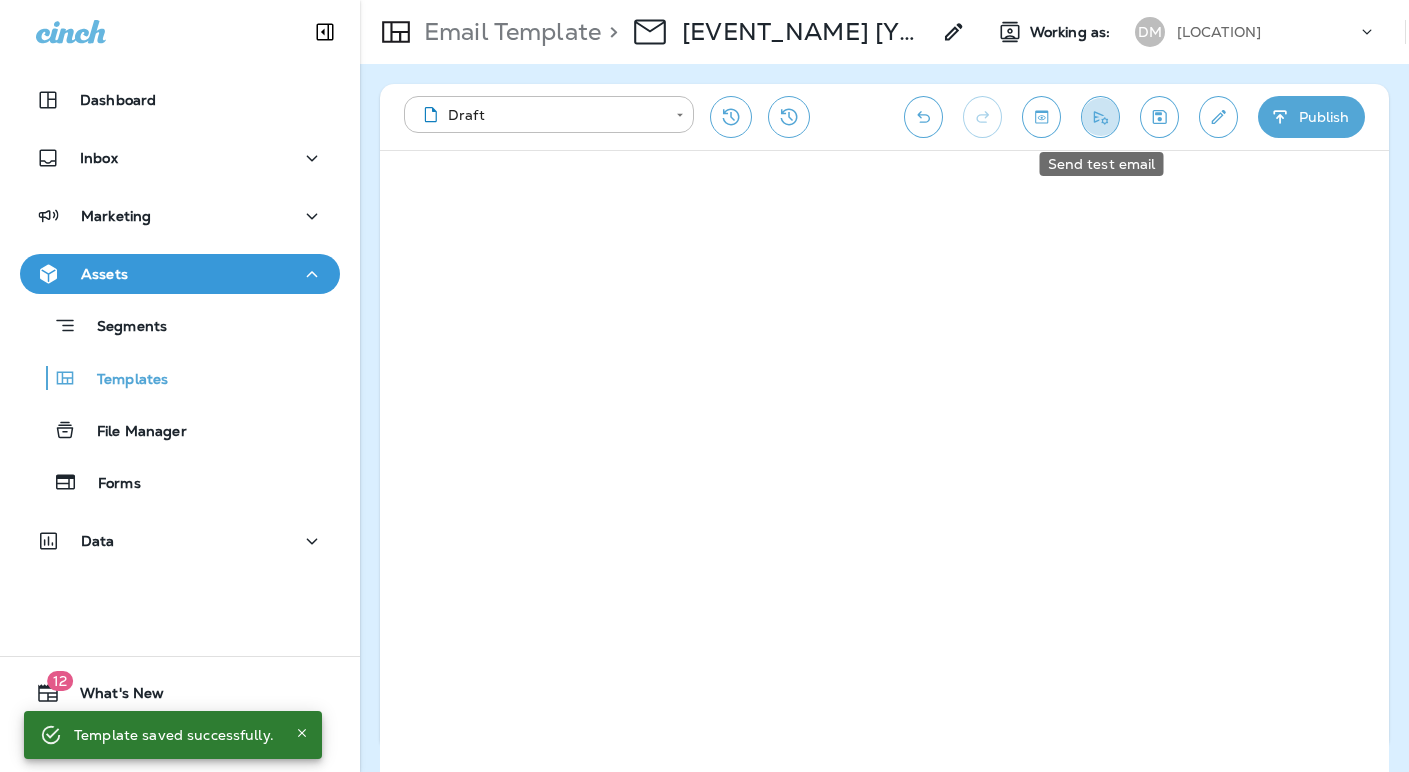 click 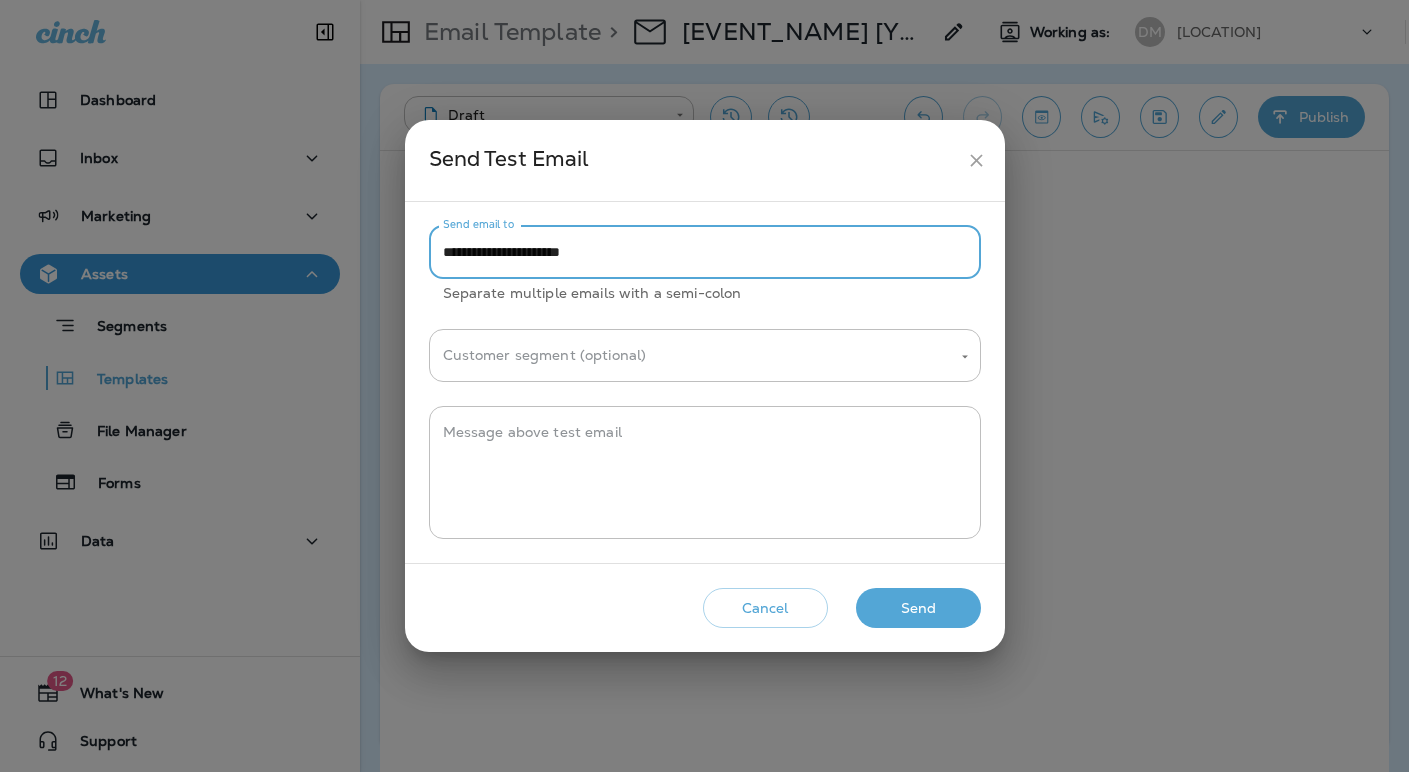 drag, startPoint x: 533, startPoint y: 255, endPoint x: 443, endPoint y: 256, distance: 90.005554 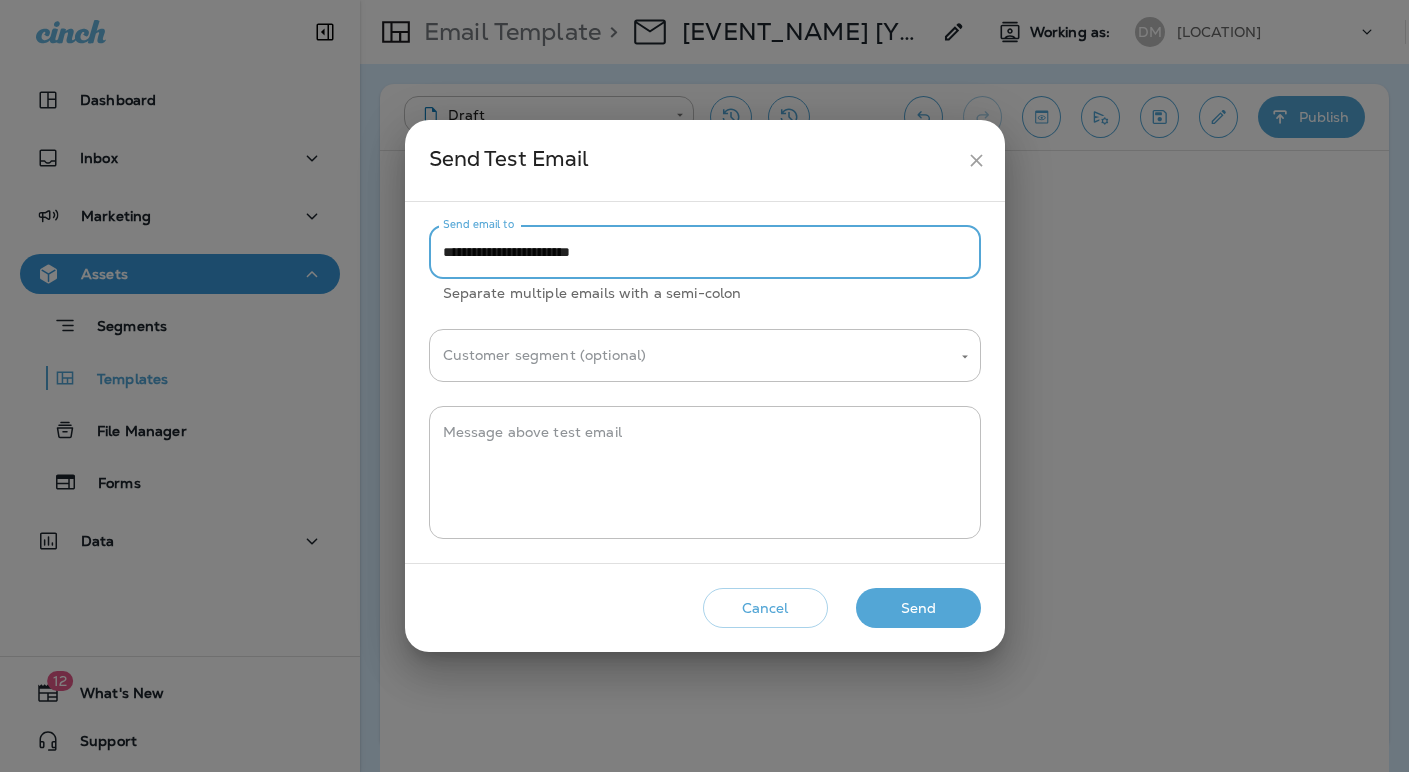 type on "**********" 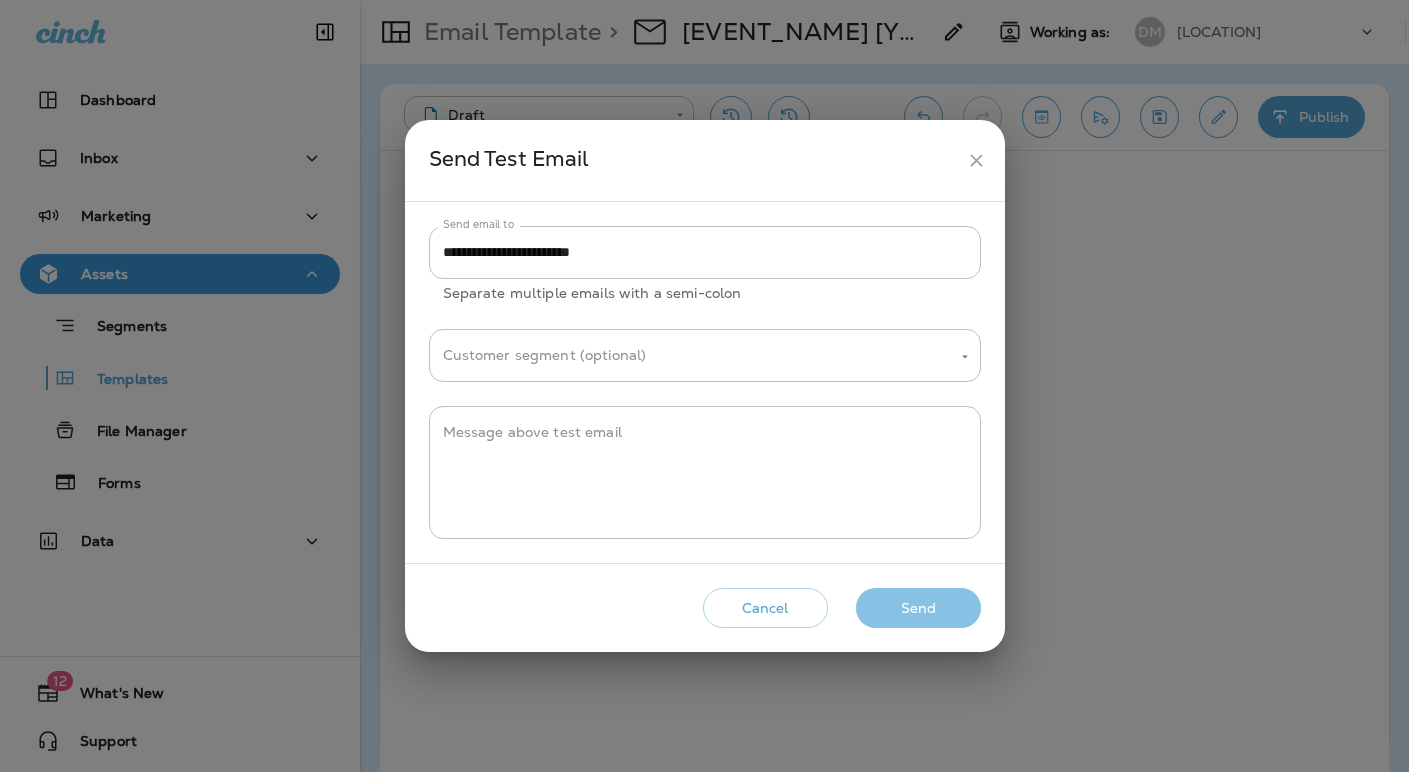 click on "Send" at bounding box center (918, 608) 